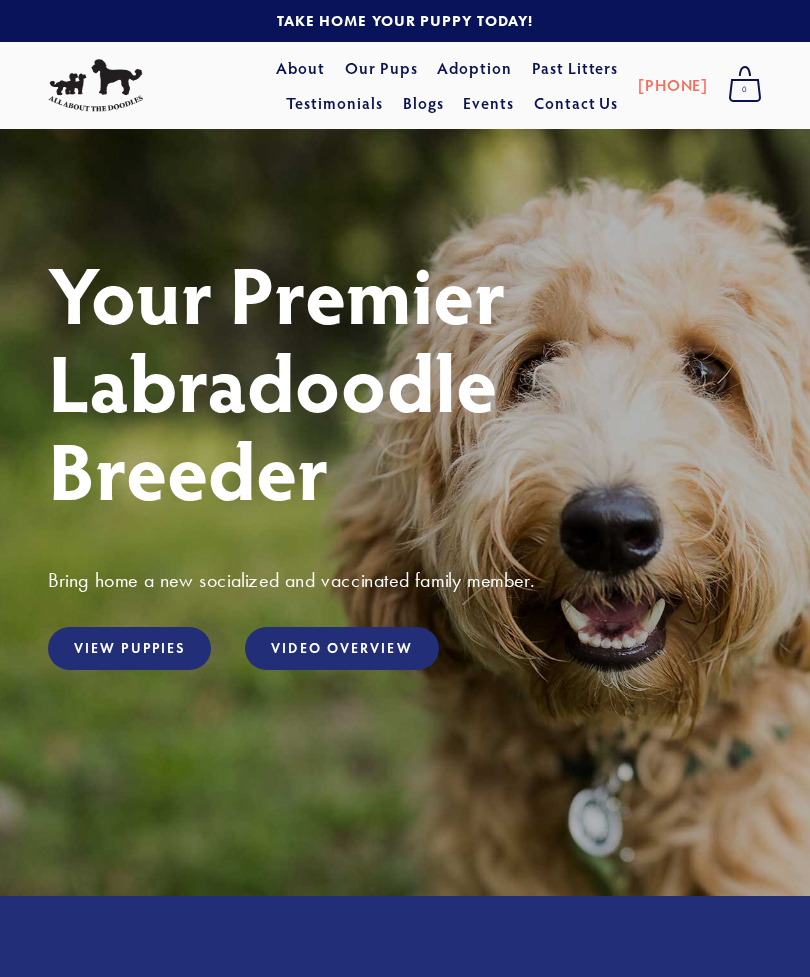 scroll, scrollTop: 0, scrollLeft: 0, axis: both 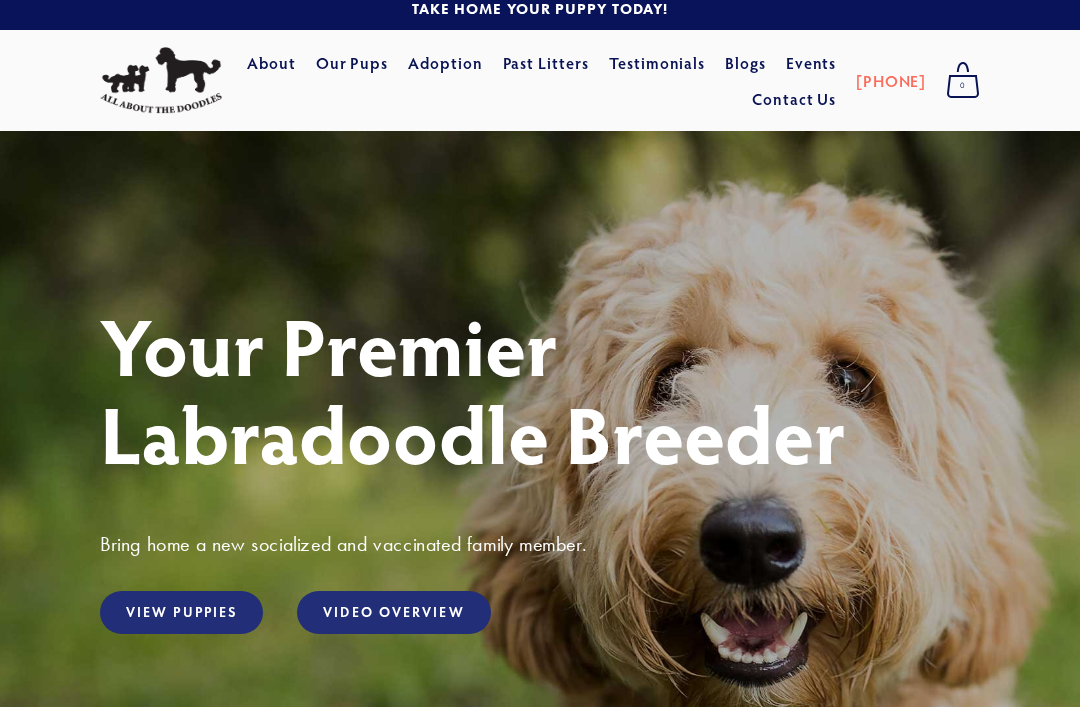 click on "View Puppies" at bounding box center (181, 612) 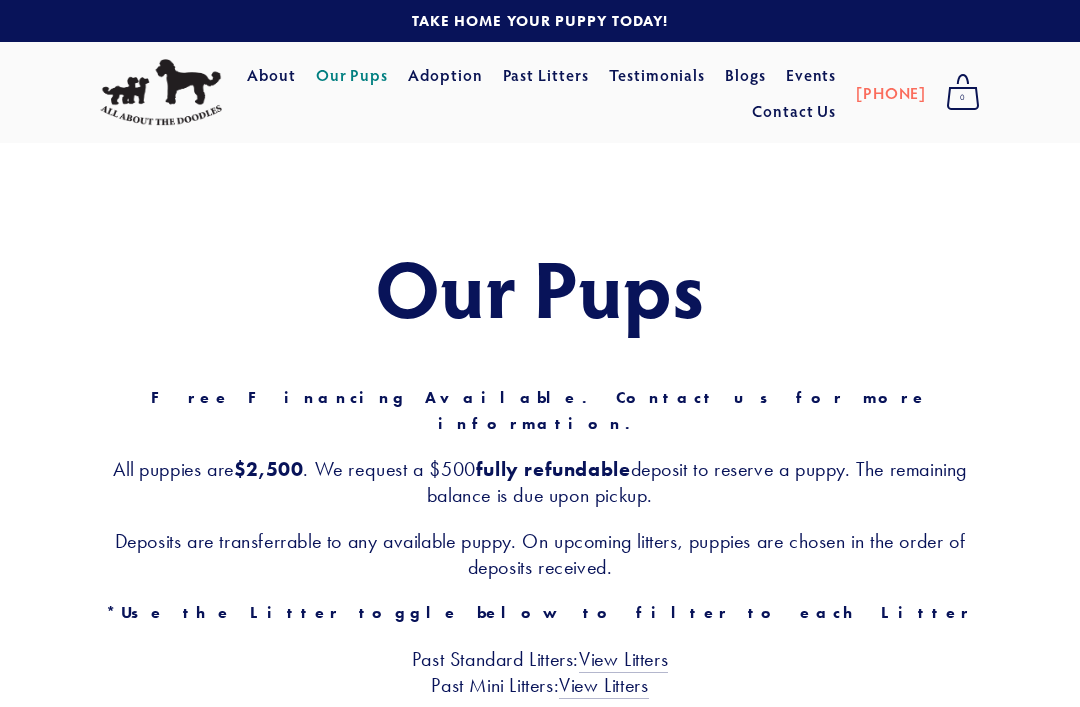 scroll, scrollTop: 0, scrollLeft: 0, axis: both 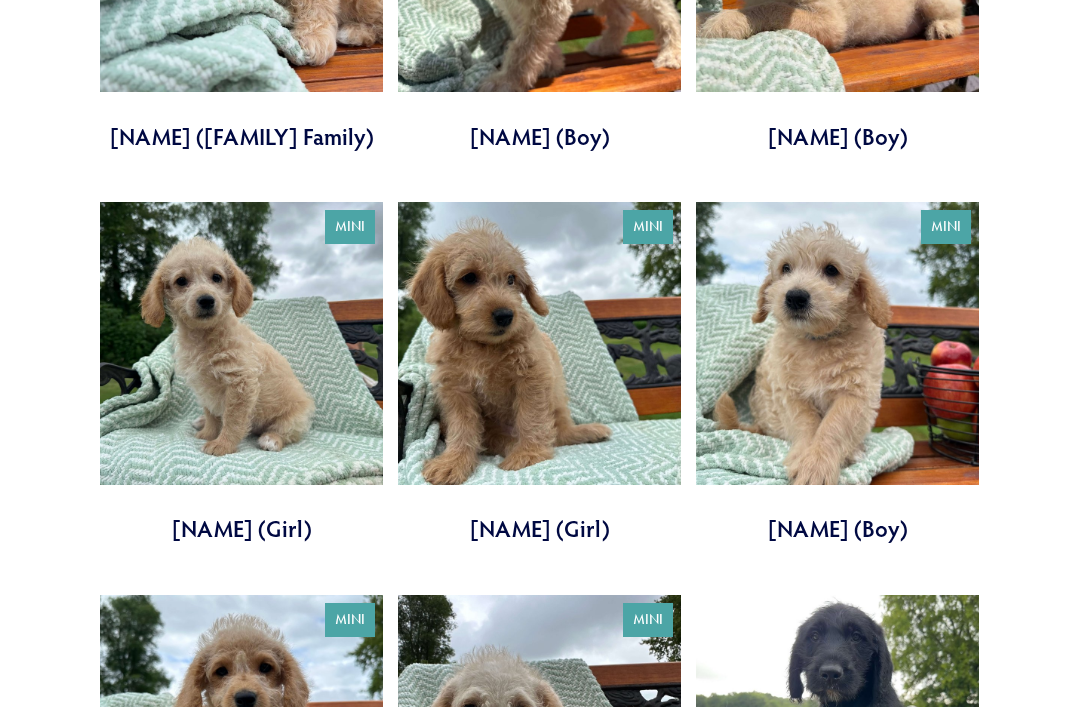 click at bounding box center [837, 374] 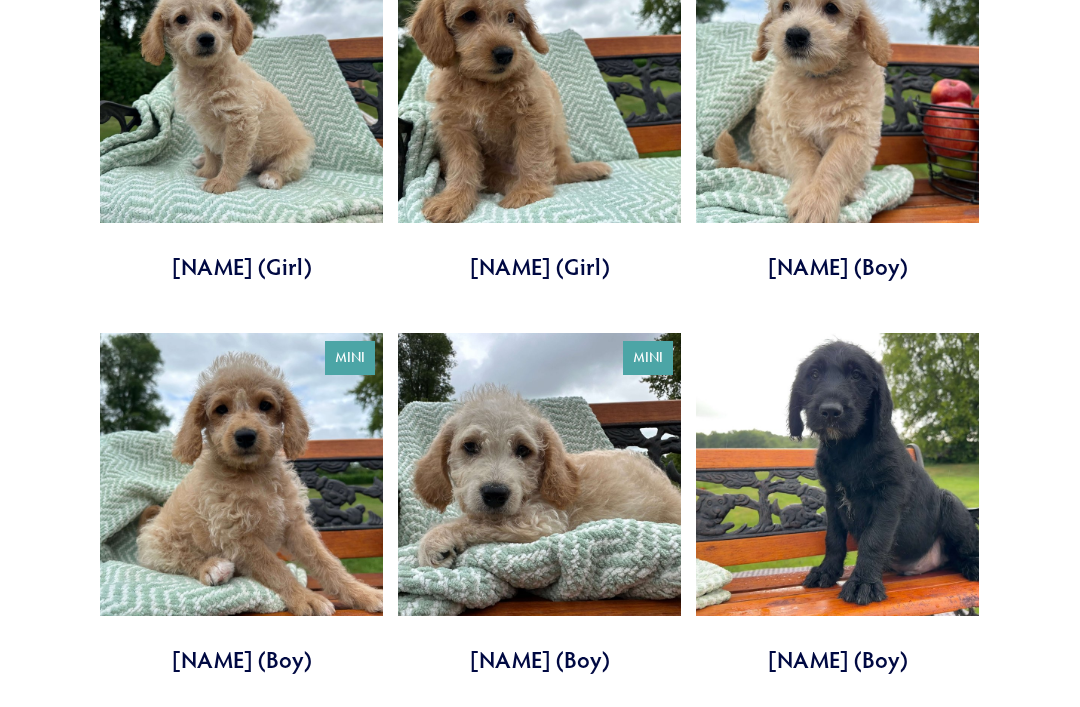 scroll, scrollTop: 1692, scrollLeft: 0, axis: vertical 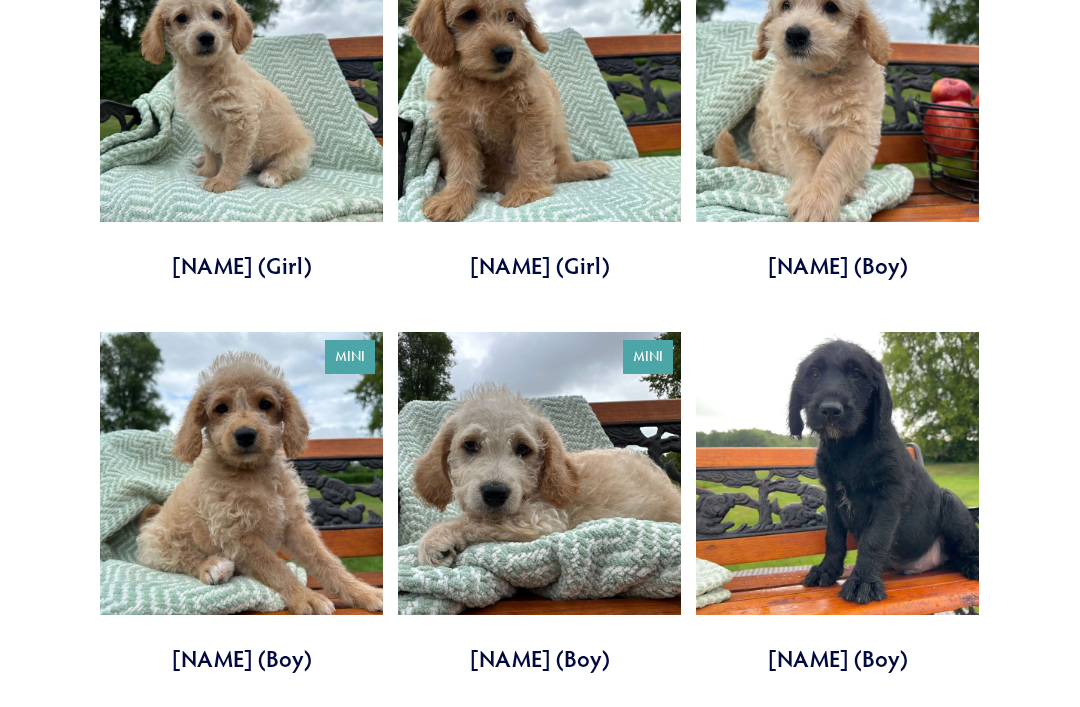 click at bounding box center (539, 504) 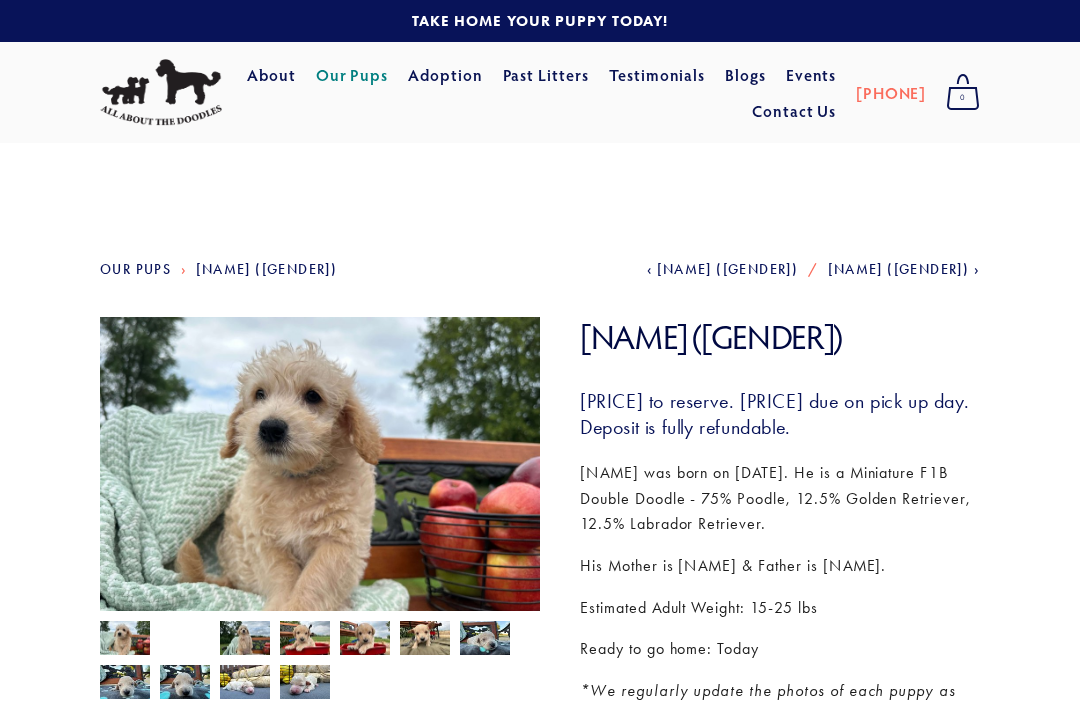 scroll, scrollTop: 0, scrollLeft: 0, axis: both 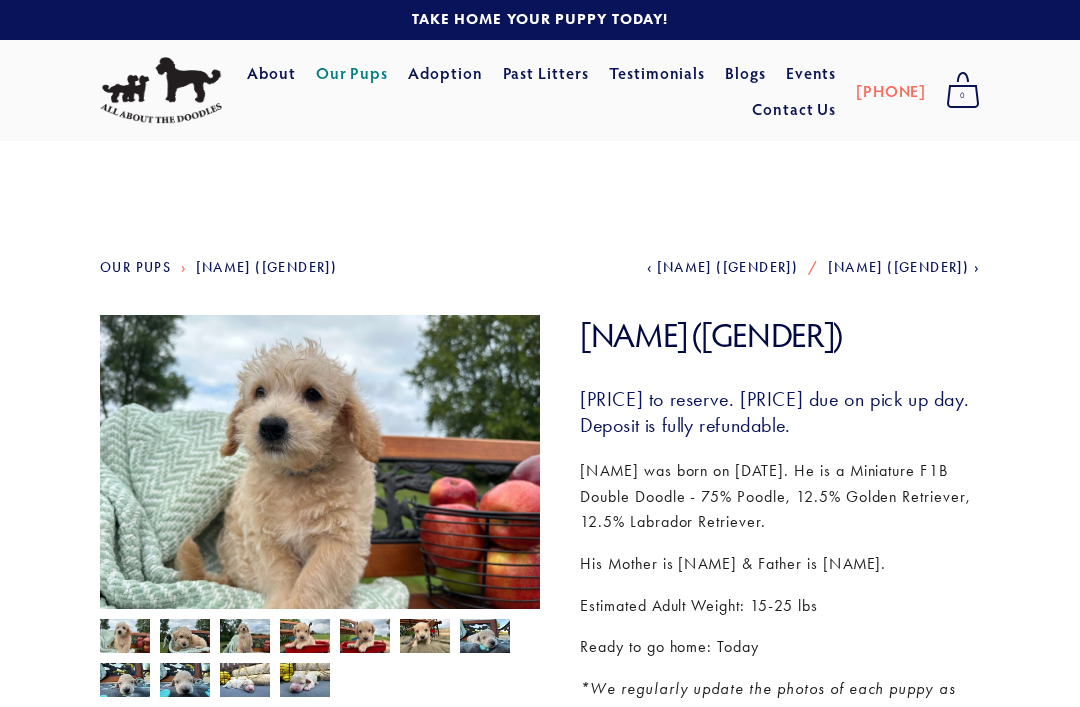 click at bounding box center (185, 636) 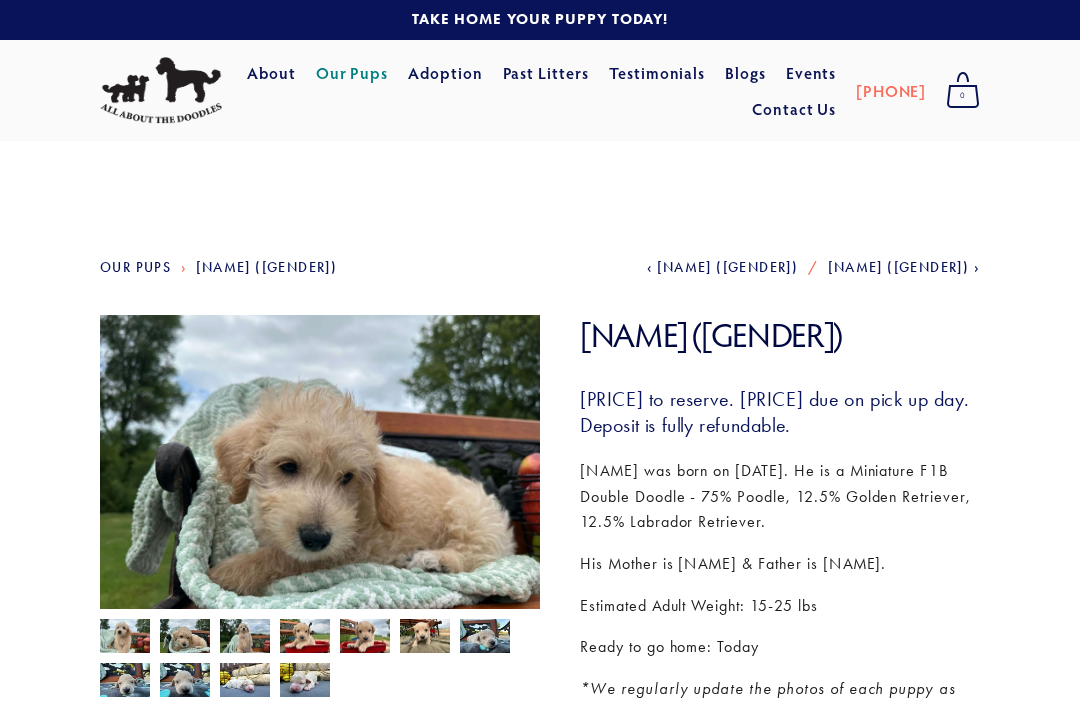 click at bounding box center (245, 638) 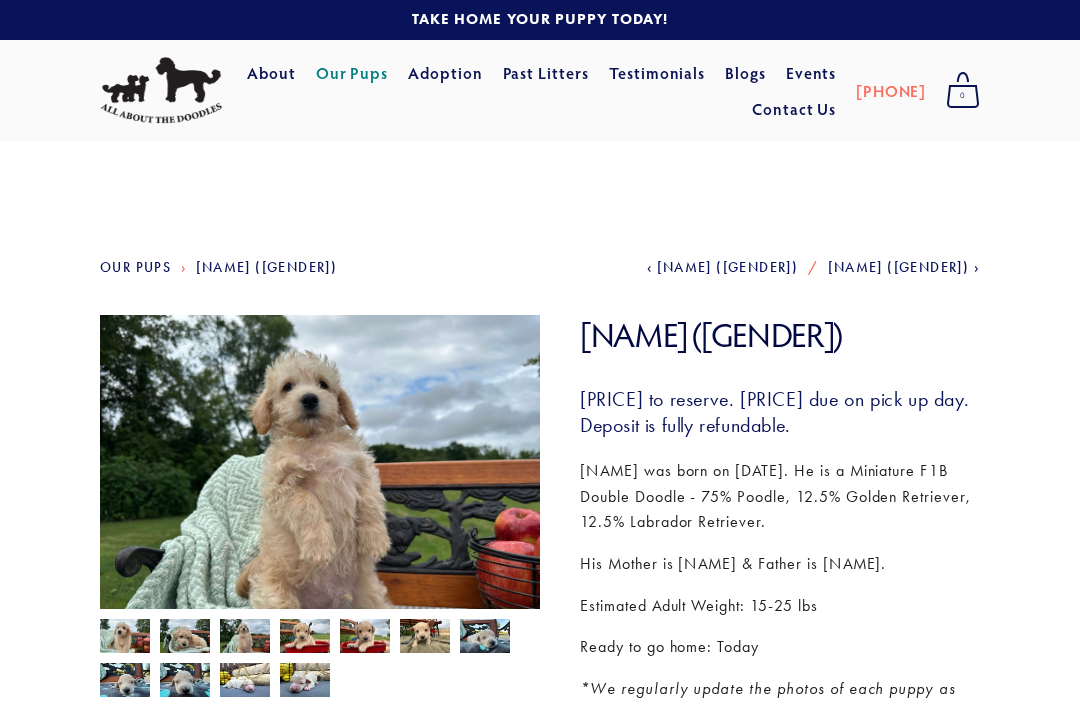 click at bounding box center (305, 638) 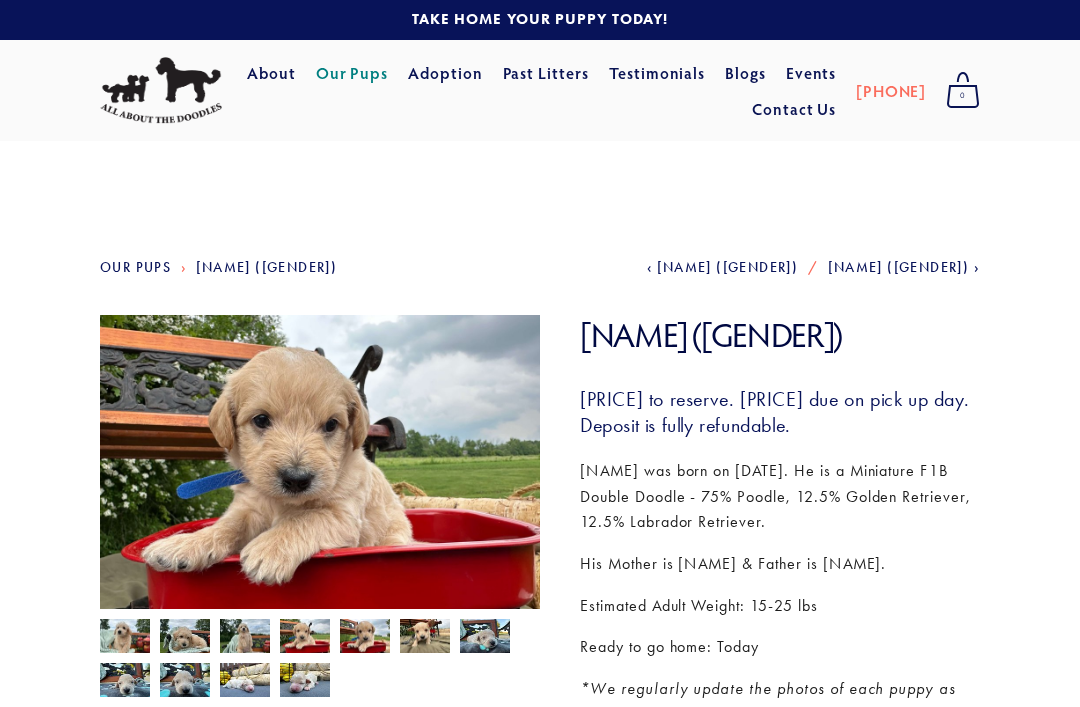click at bounding box center [365, 638] 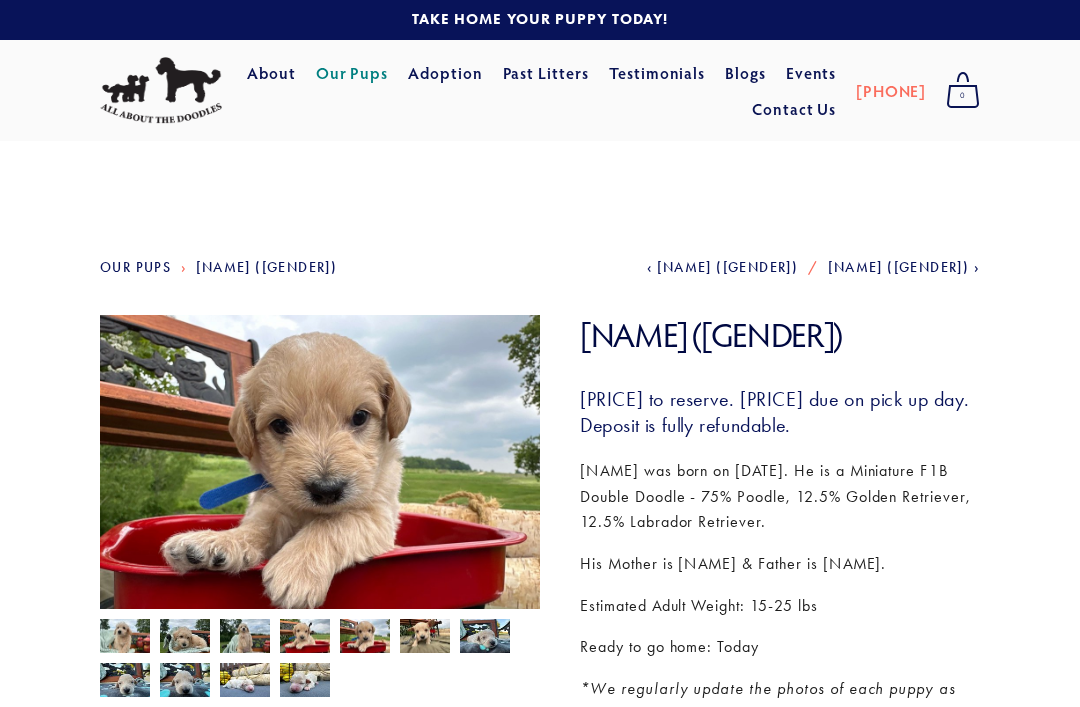 click at bounding box center [305, 638] 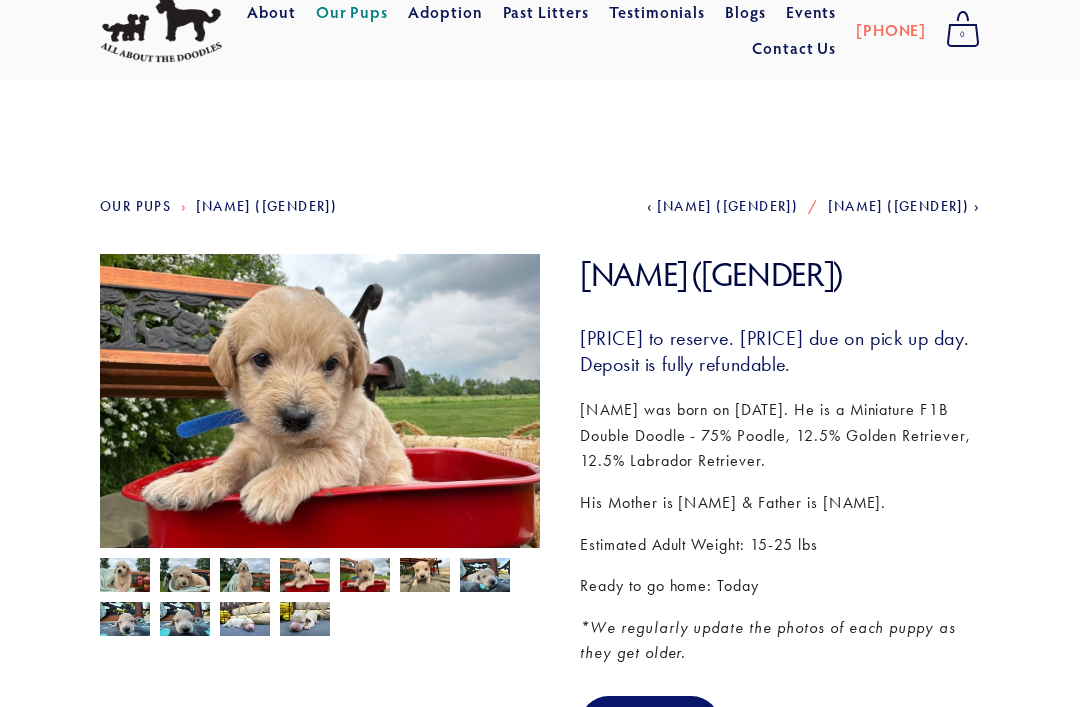 scroll, scrollTop: 0, scrollLeft: 0, axis: both 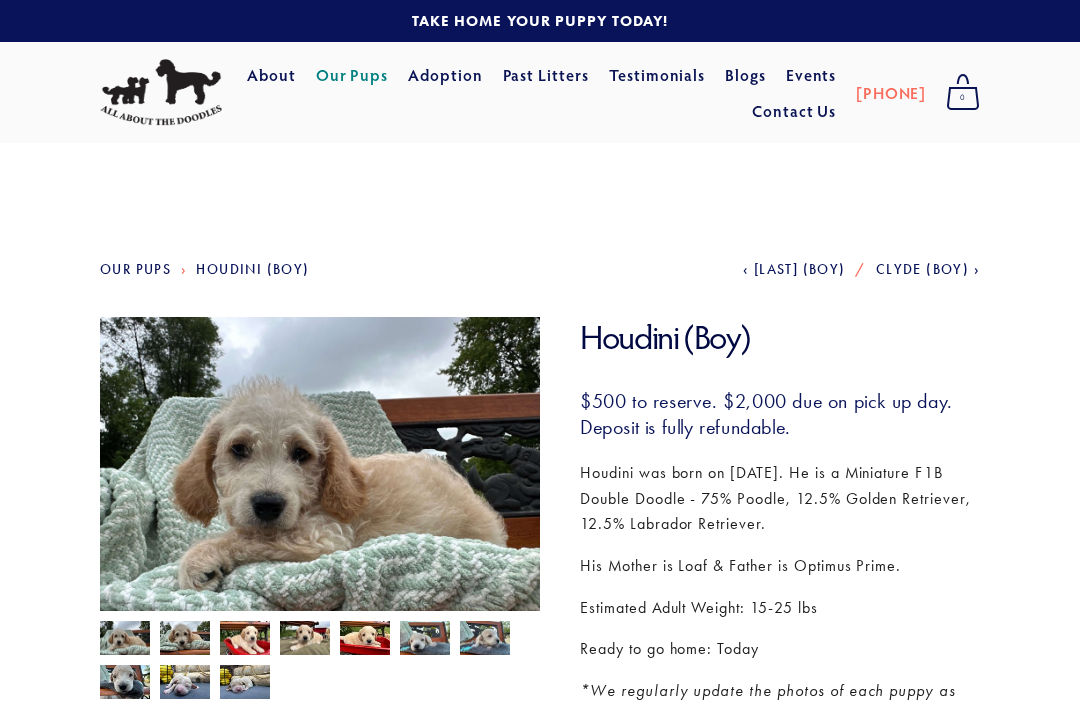 click on "Our Pups" at bounding box center [135, 269] 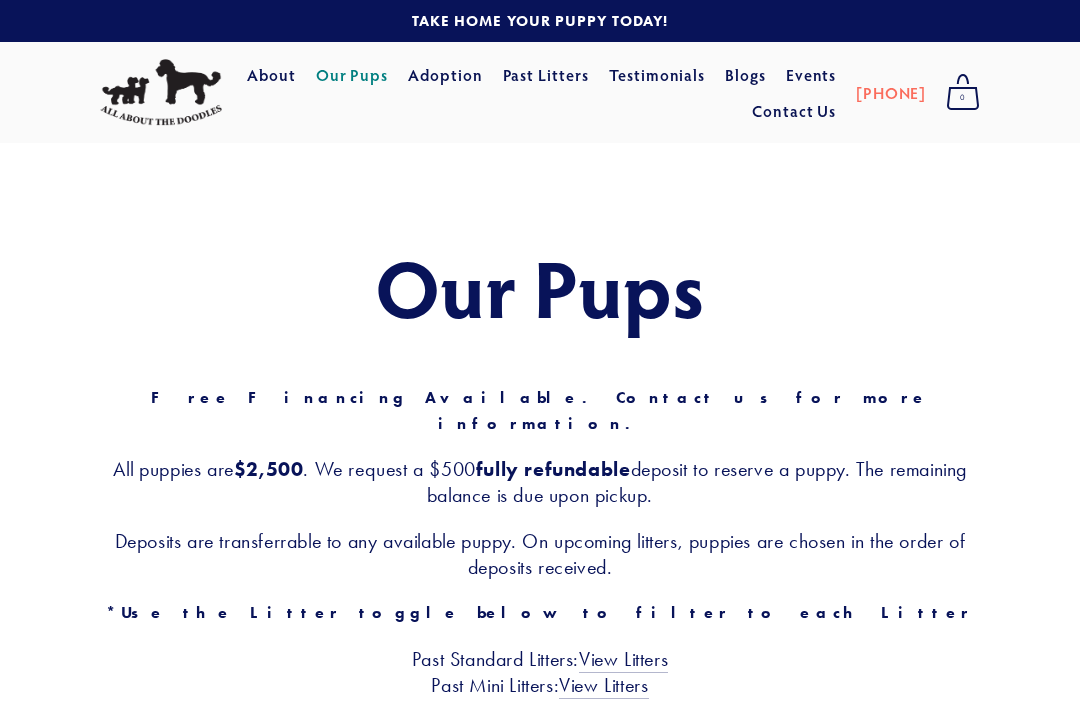 scroll, scrollTop: 0, scrollLeft: 0, axis: both 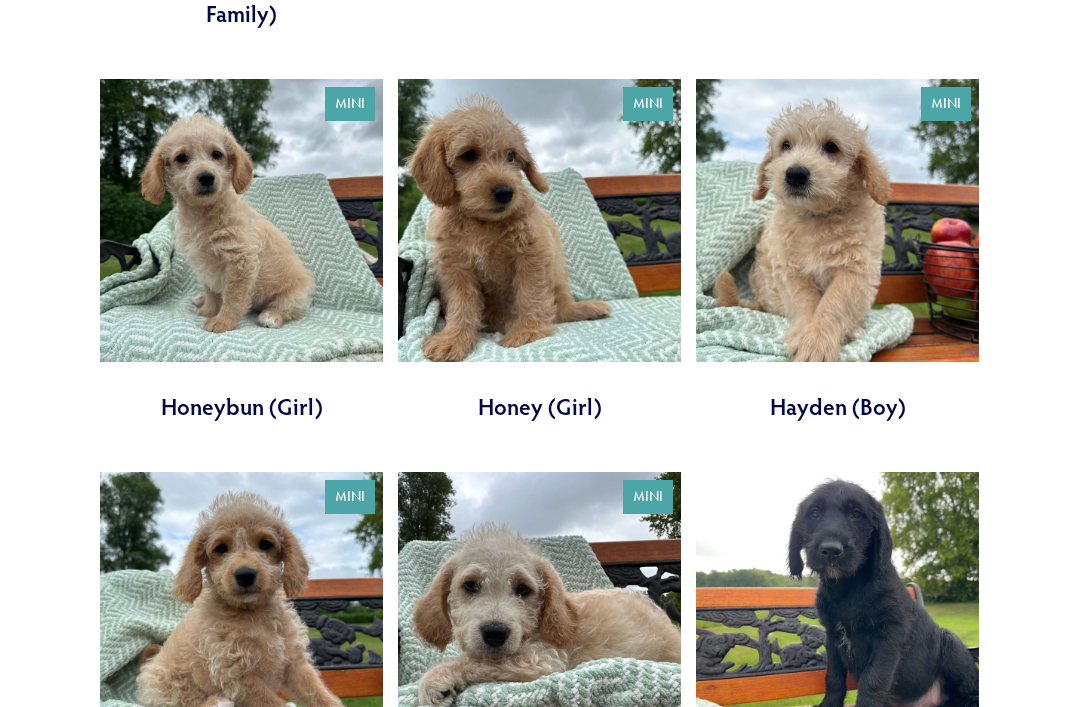 click at bounding box center [837, 251] 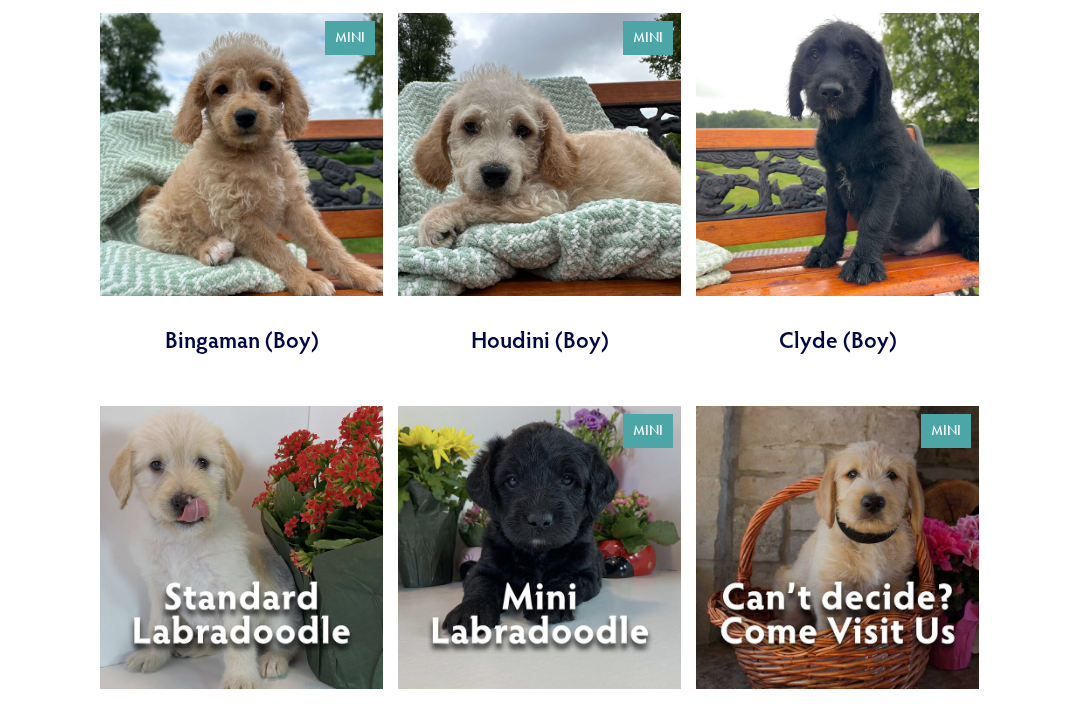 scroll, scrollTop: 2046, scrollLeft: 0, axis: vertical 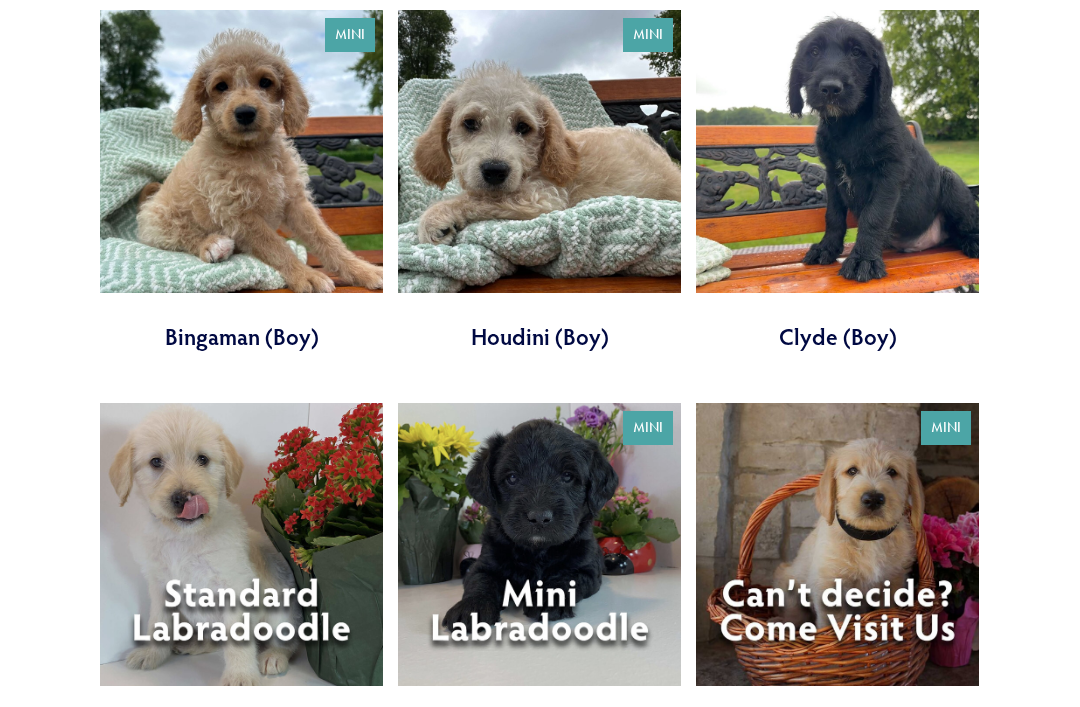 click at bounding box center [837, 182] 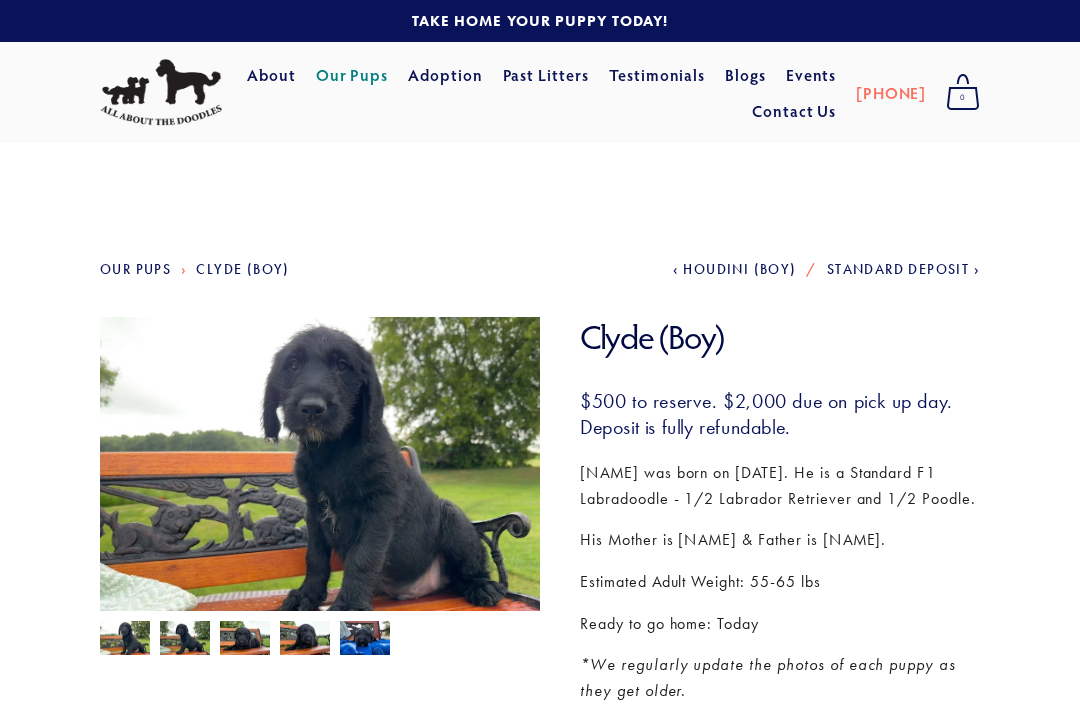 scroll, scrollTop: 329, scrollLeft: 0, axis: vertical 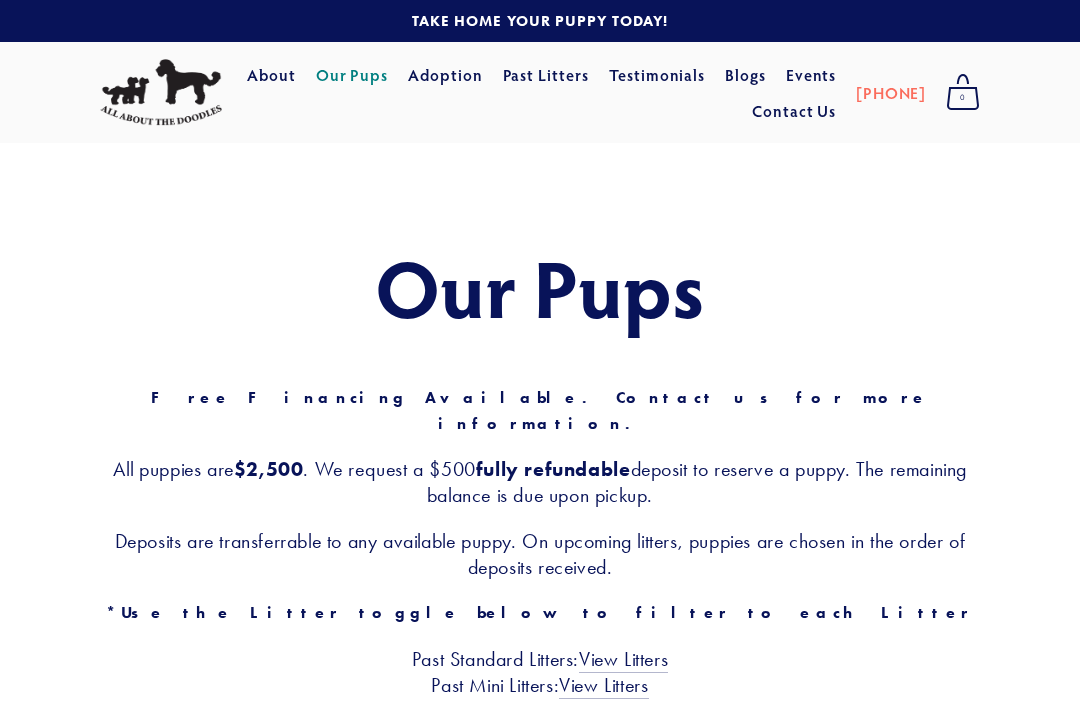 click on "Adoption" at bounding box center (445, 75) 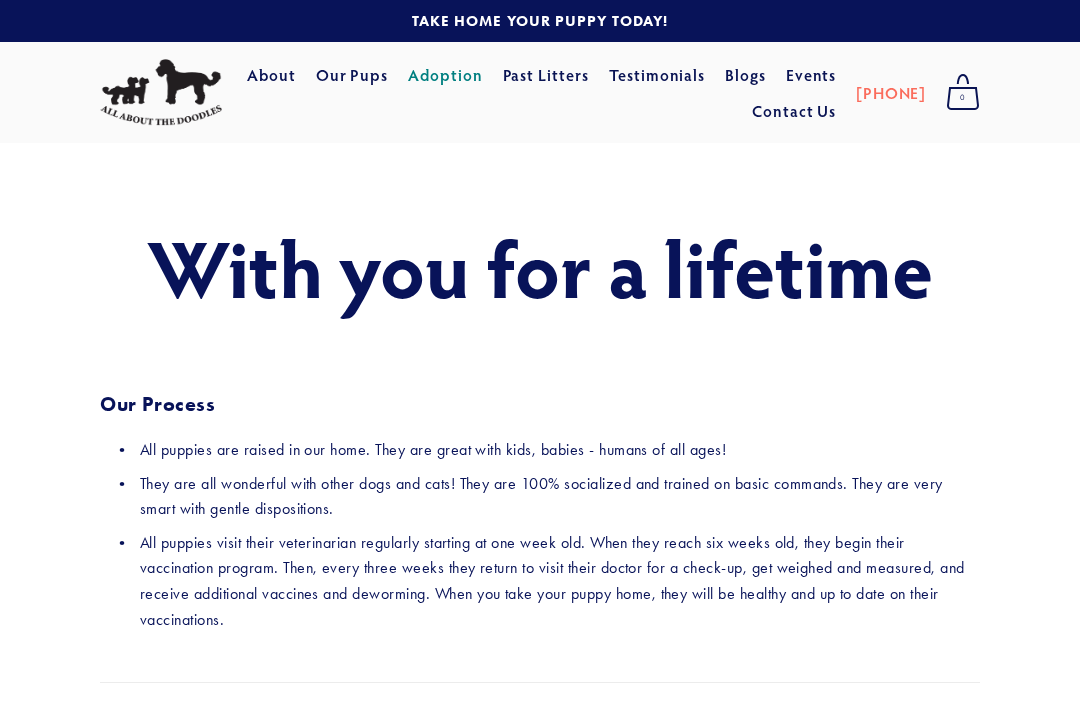 scroll, scrollTop: 0, scrollLeft: 0, axis: both 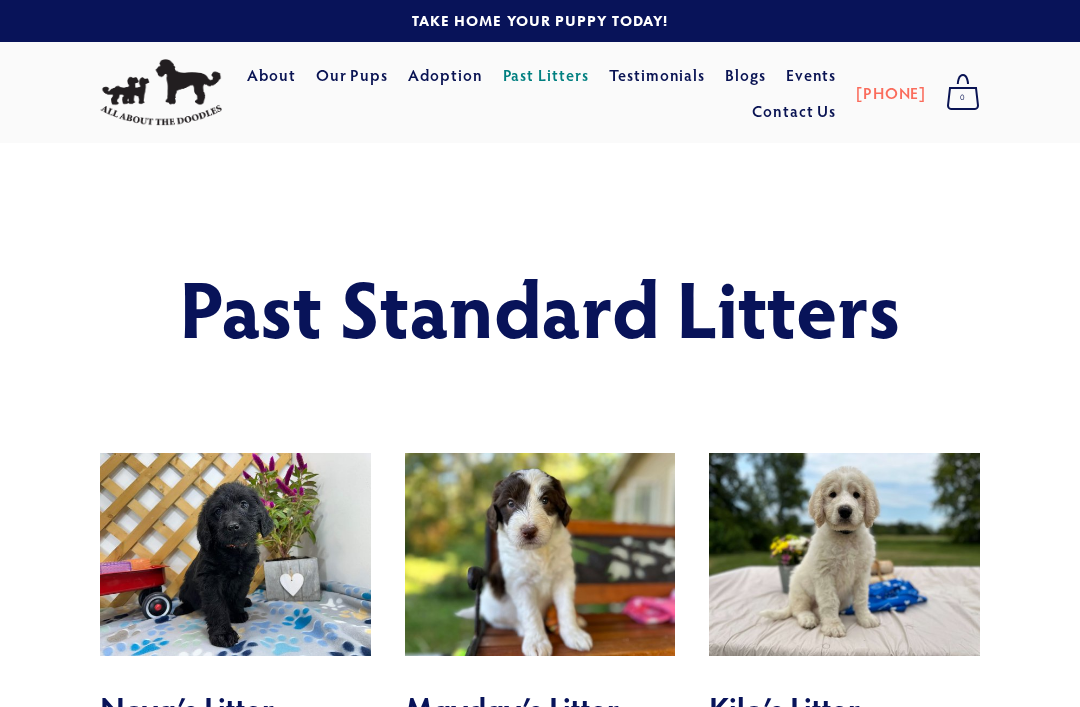 click on "Mini" at bounding box center [-99455, 161] 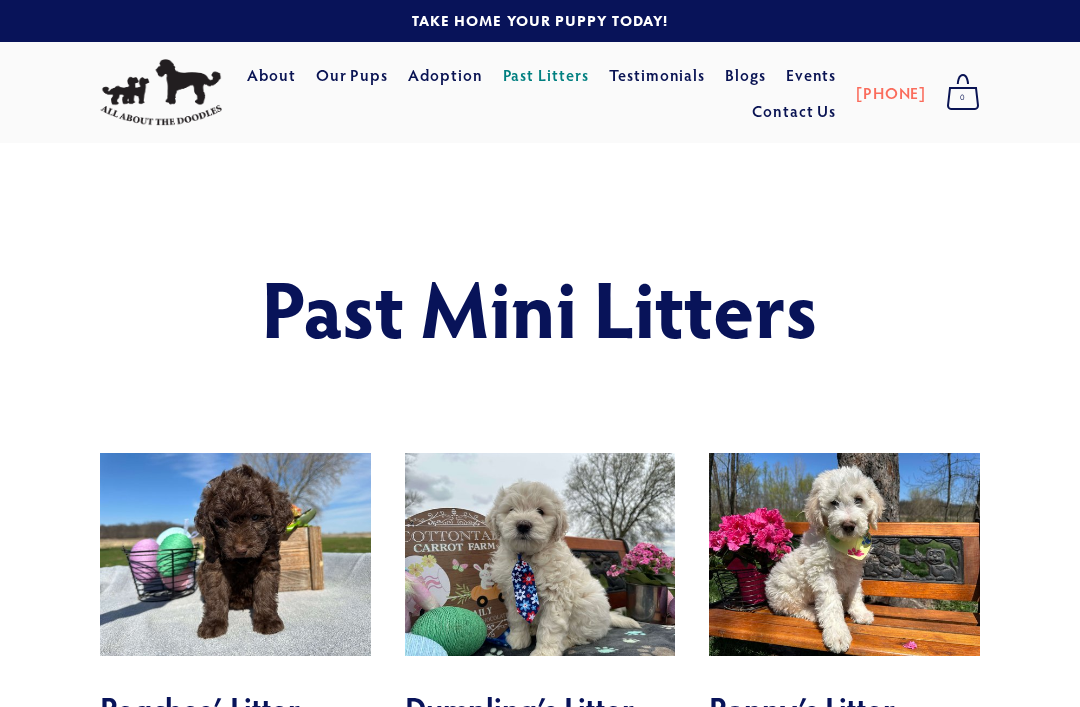 scroll, scrollTop: 0, scrollLeft: 0, axis: both 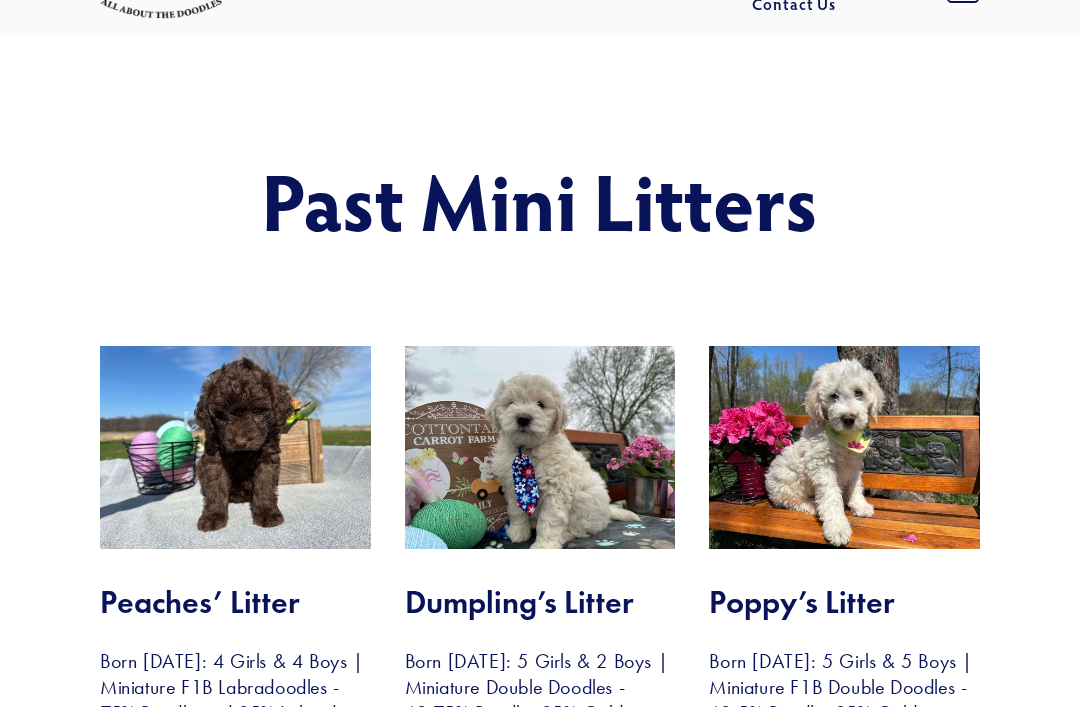 click at bounding box center (540, 447) 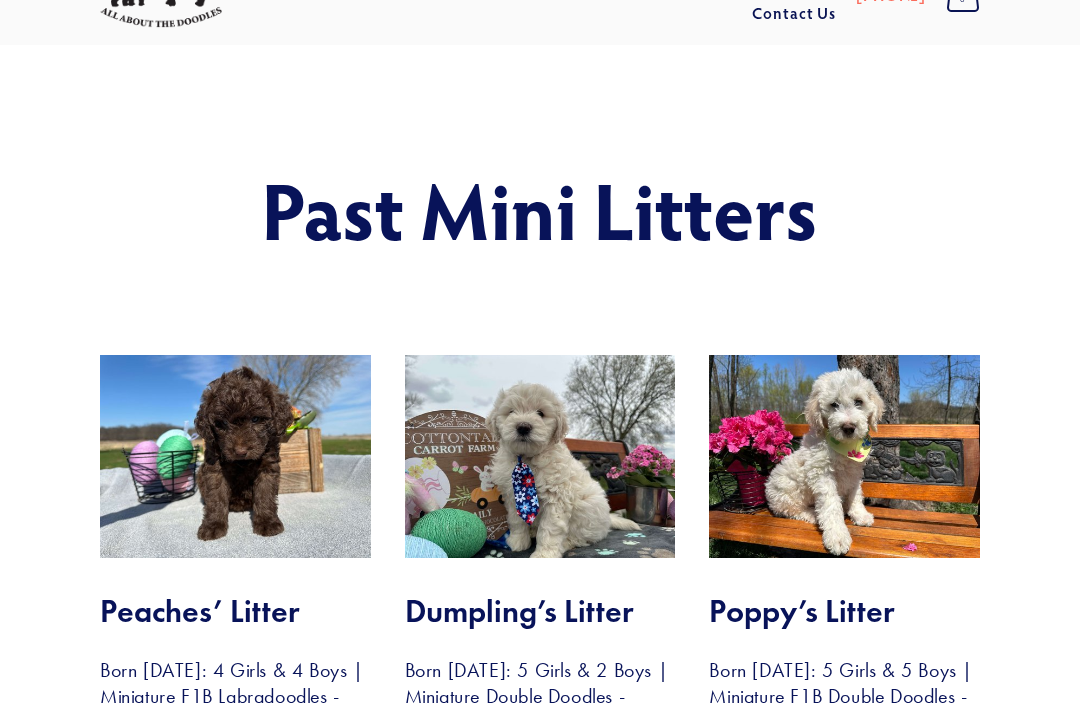 scroll, scrollTop: 0, scrollLeft: 0, axis: both 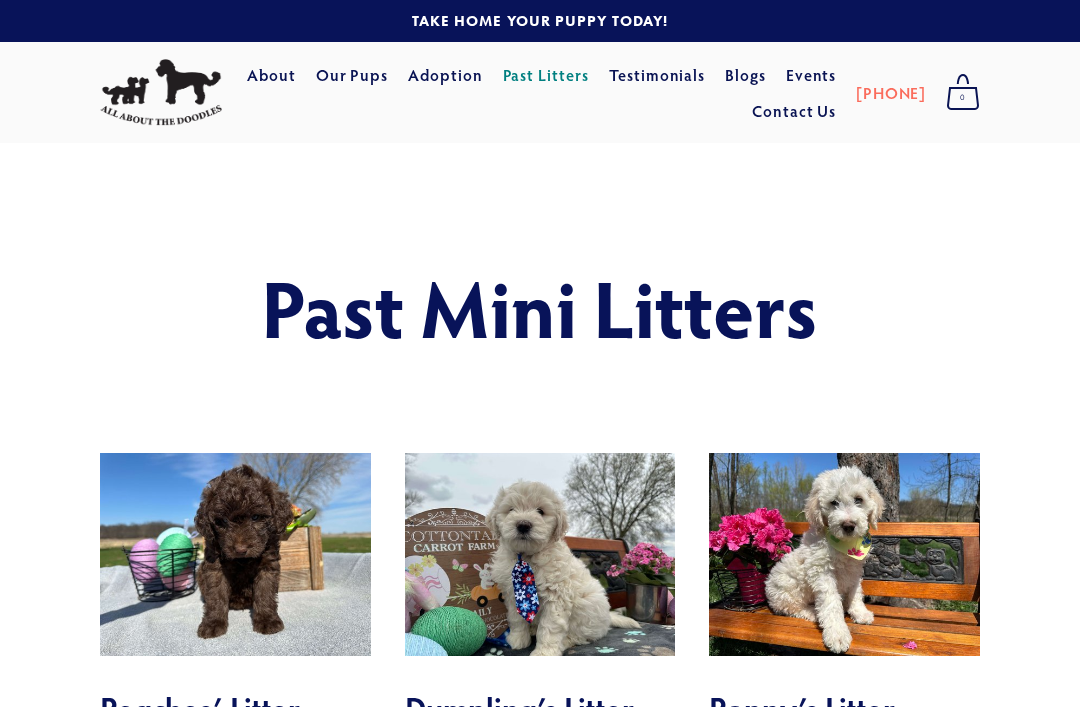 click on "Testimonials" at bounding box center (657, 75) 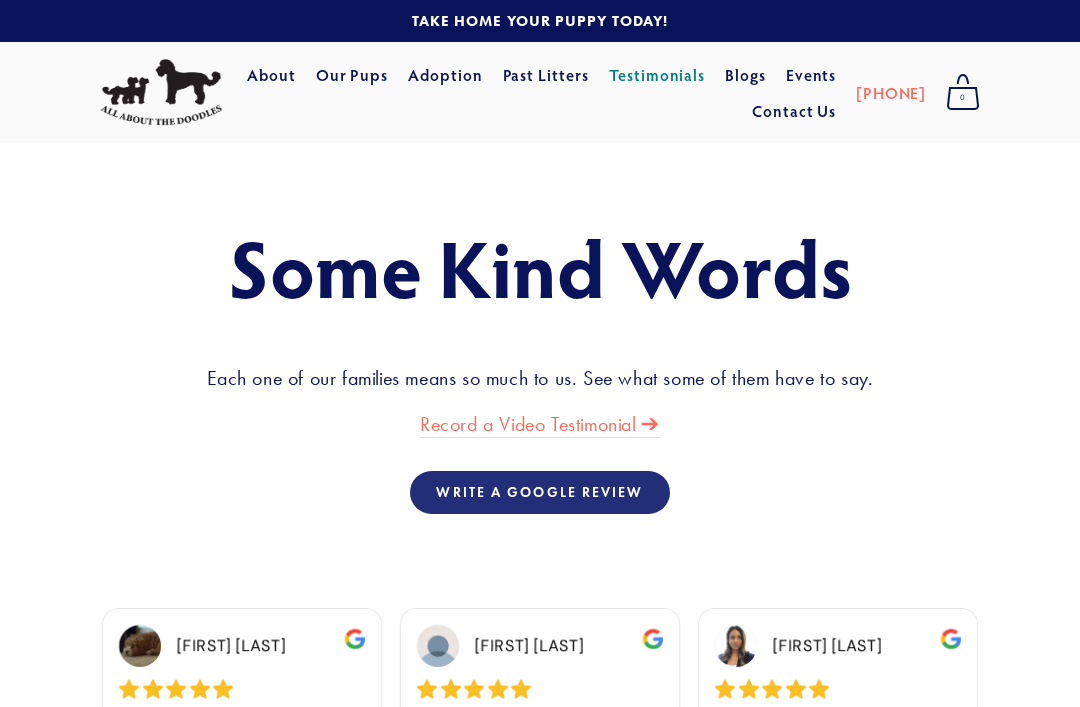 scroll, scrollTop: 0, scrollLeft: 0, axis: both 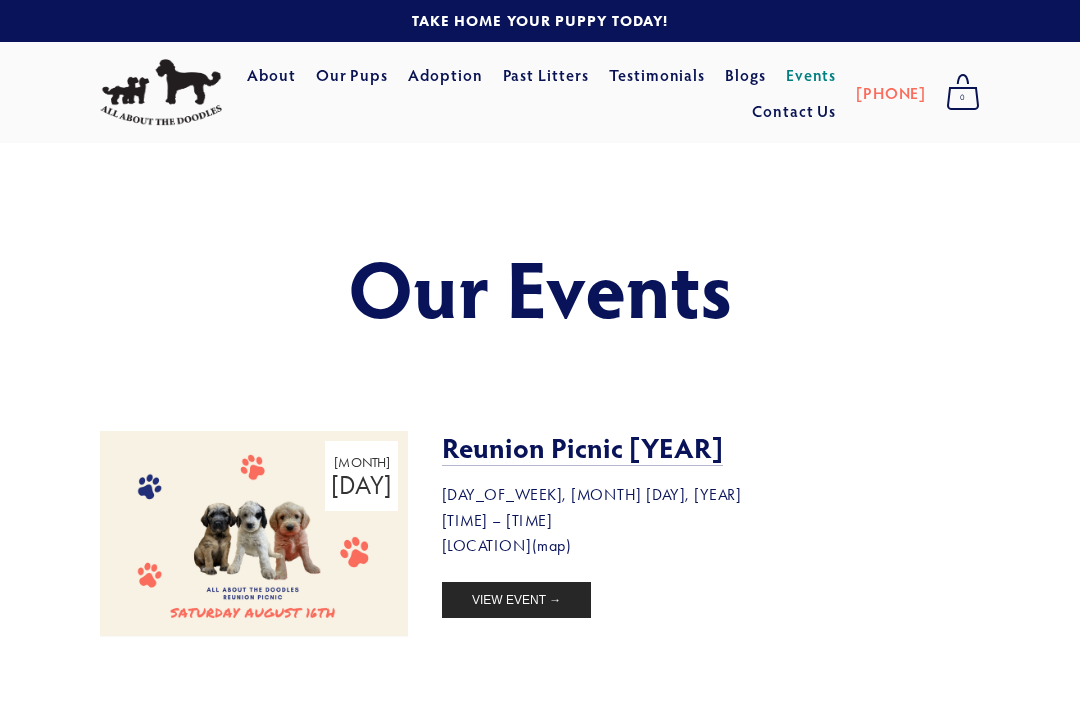 click on "About Our Pups Adoption
Past Litters
Standard
Mini
Testimonials Blogs Events Contact Us" at bounding box center [539, 93] 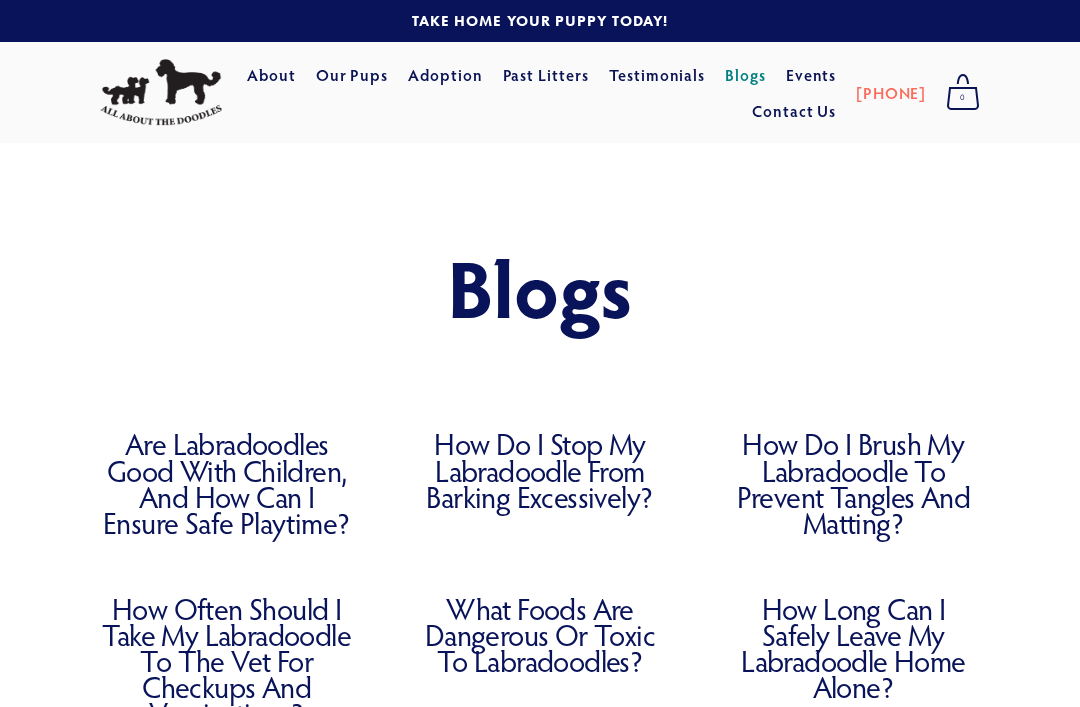 scroll, scrollTop: 0, scrollLeft: 0, axis: both 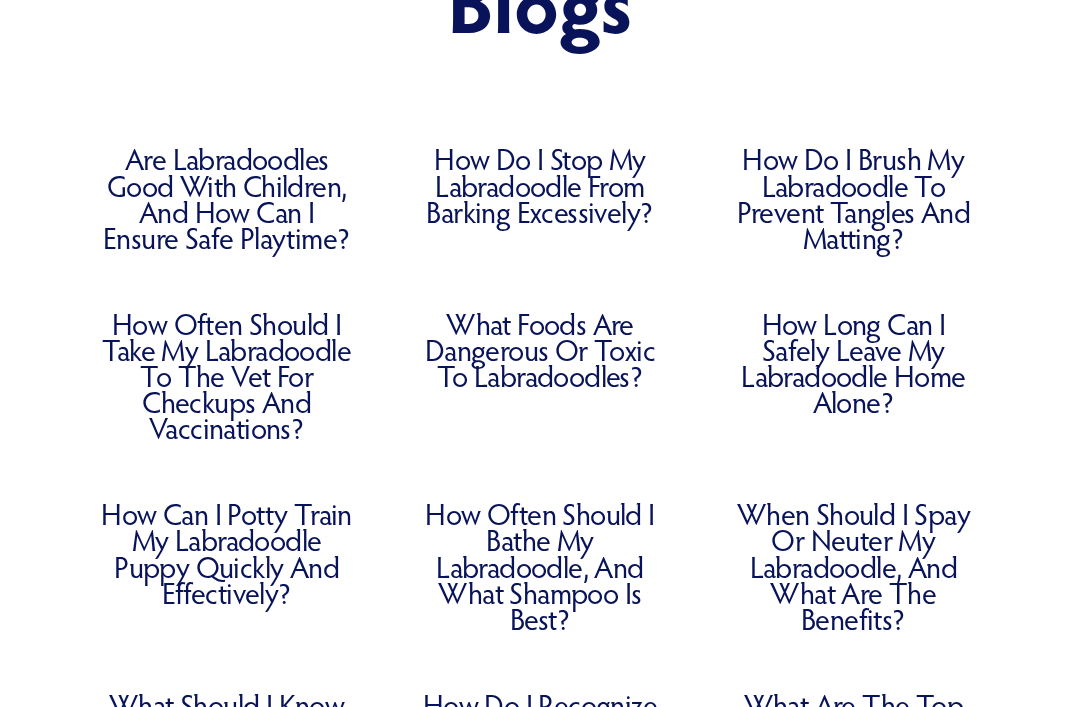 click on "Are Labradoodles Good with Children, and How Can I Ensure Safe Playtime?" at bounding box center (226, 198) 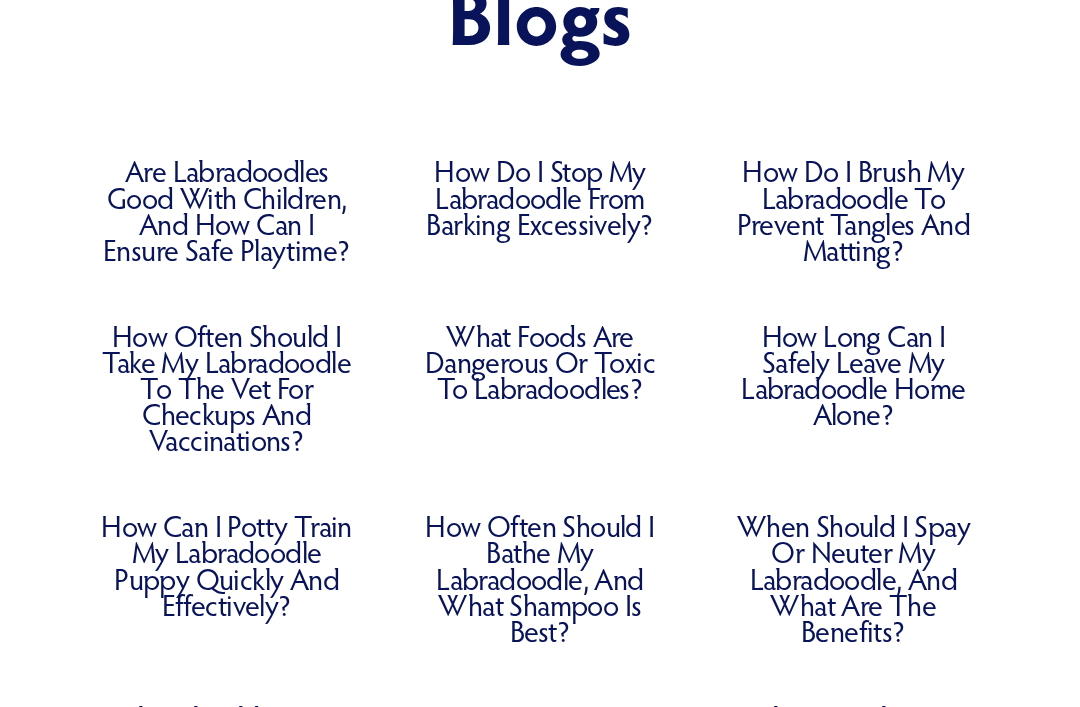 scroll, scrollTop: 0, scrollLeft: 0, axis: both 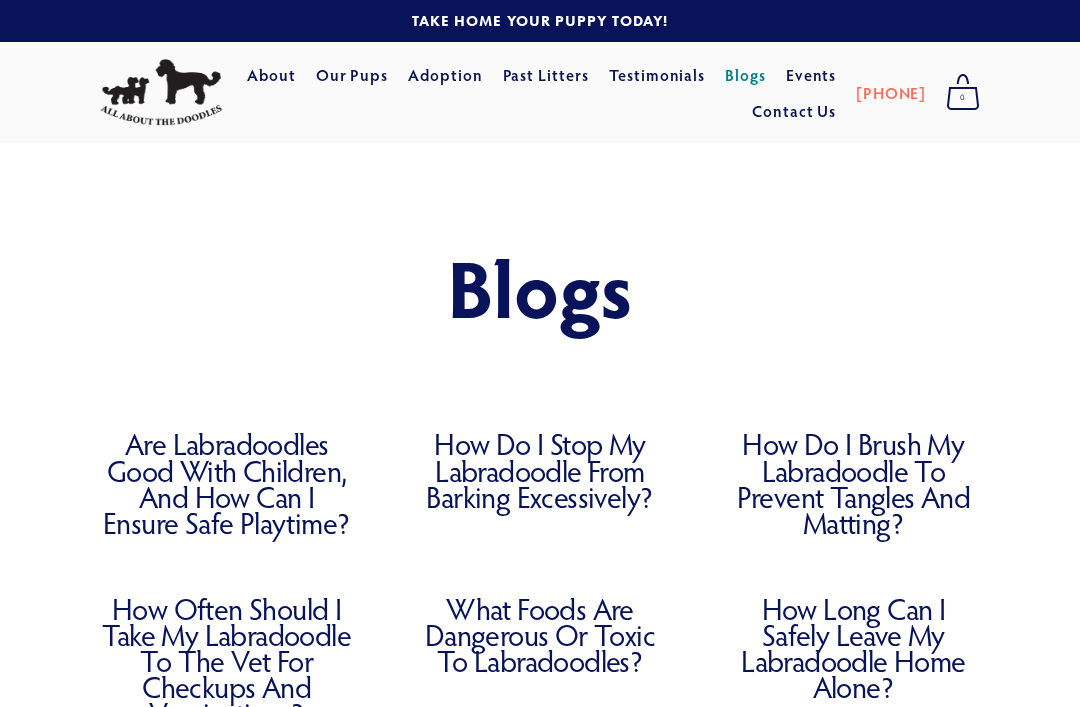 click on "About" at bounding box center (271, 75) 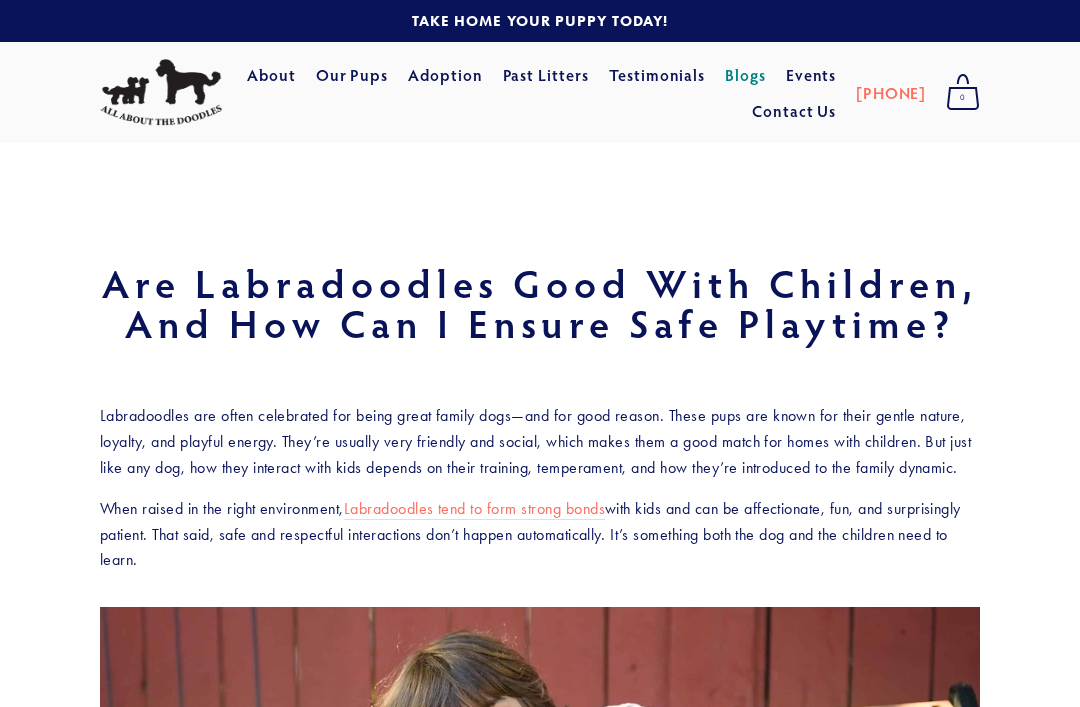 scroll, scrollTop: 0, scrollLeft: 0, axis: both 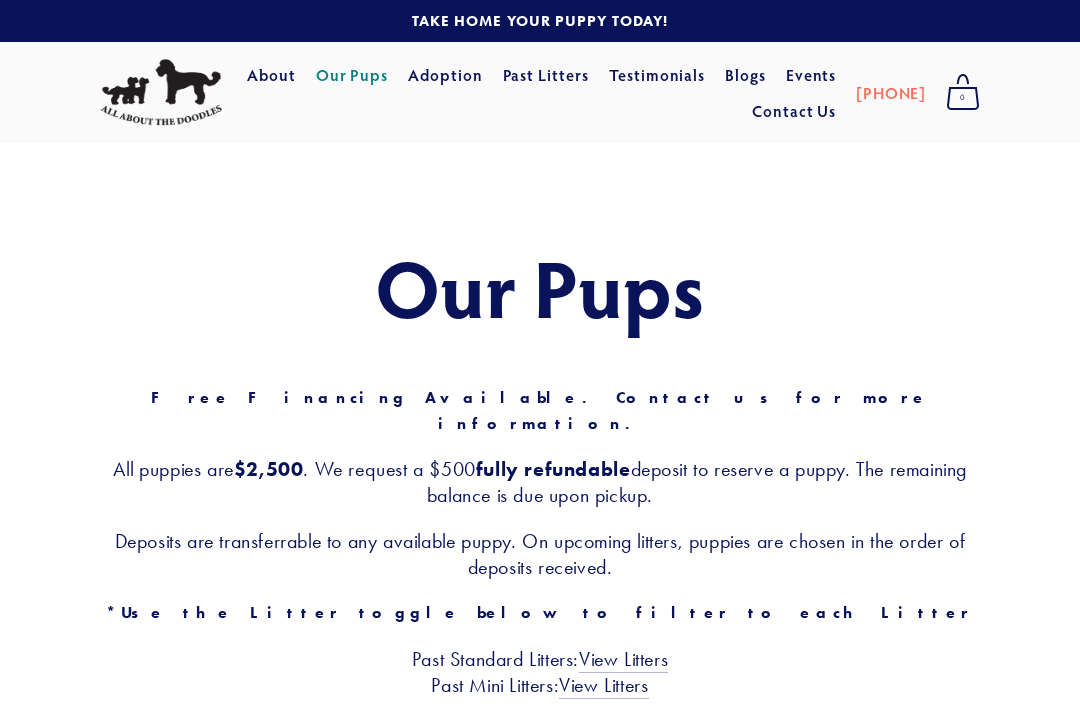 click on "About" at bounding box center (271, 75) 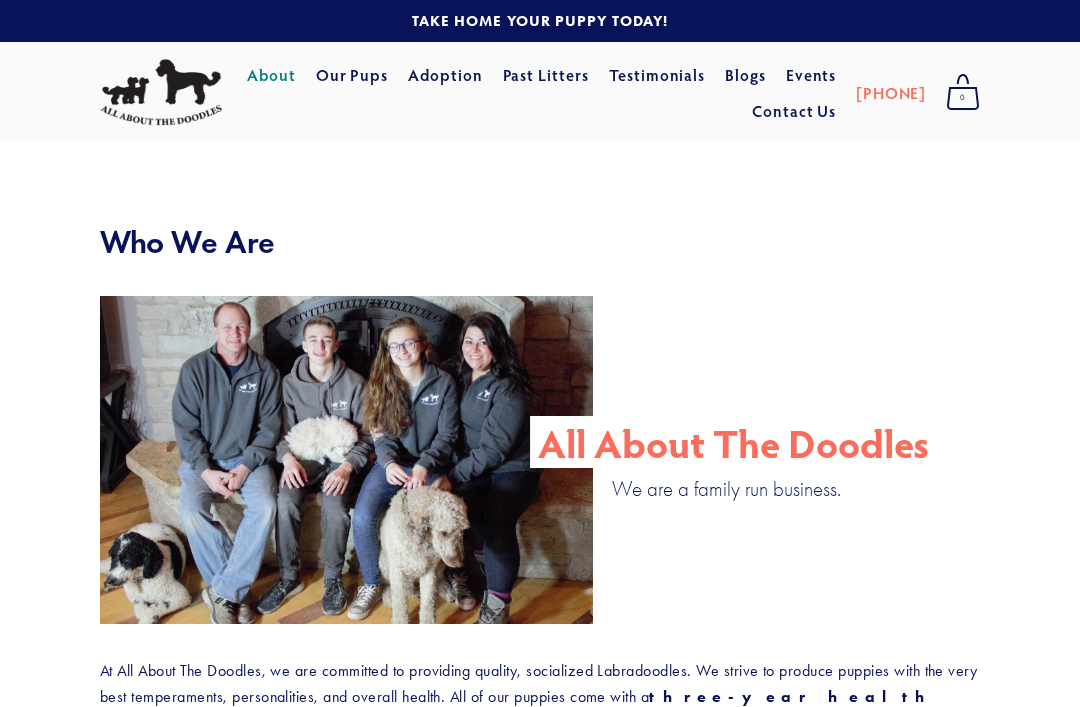 scroll, scrollTop: 0, scrollLeft: 0, axis: both 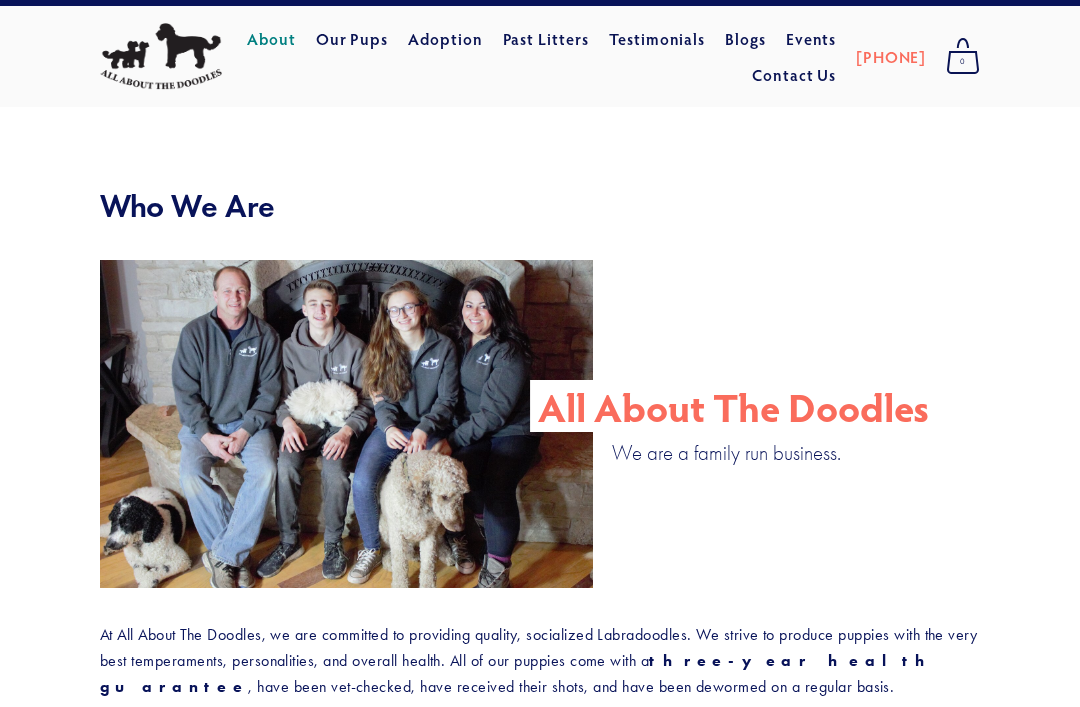 click on "Our Pups" at bounding box center [352, 39] 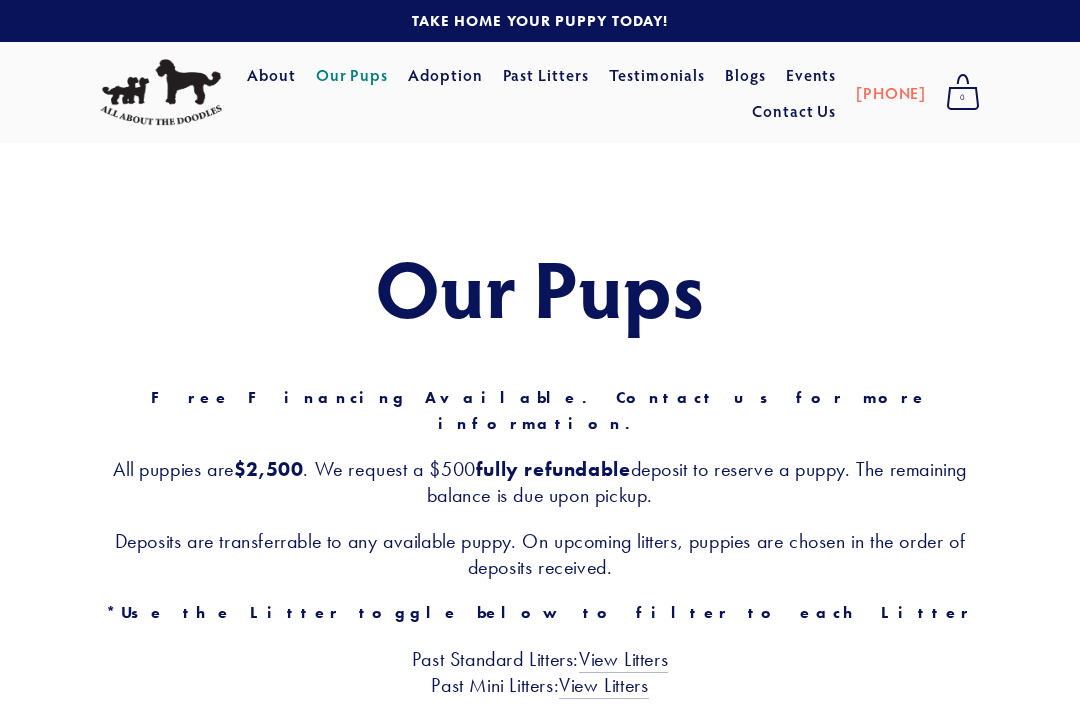 scroll, scrollTop: 0, scrollLeft: 0, axis: both 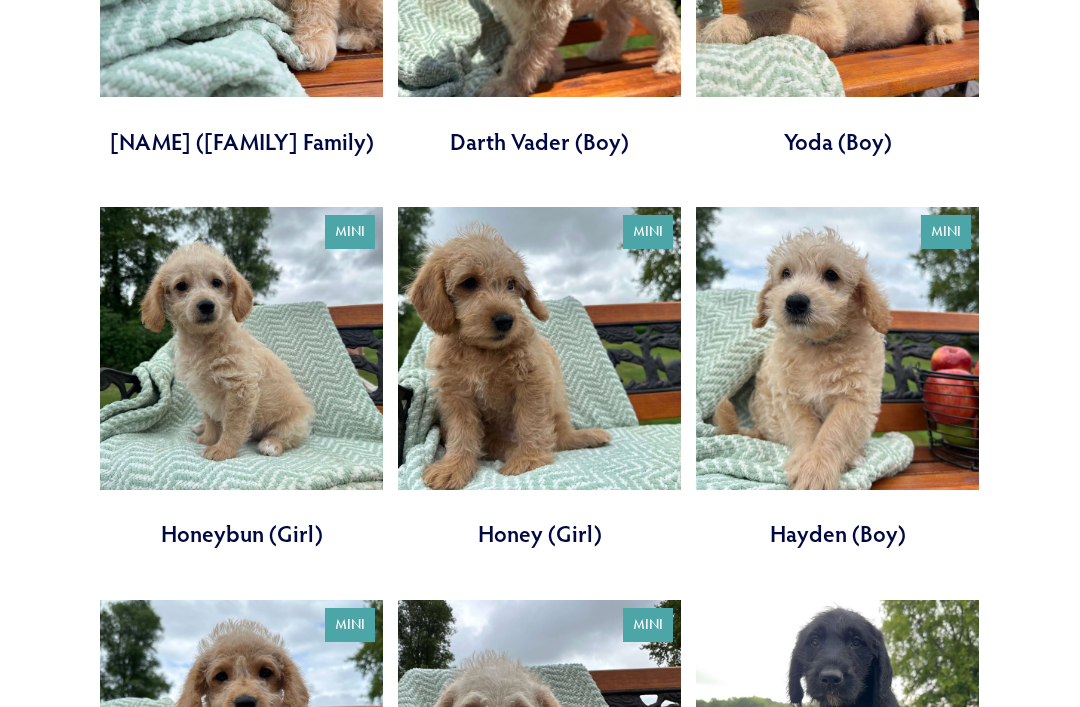 click at bounding box center [837, 379] 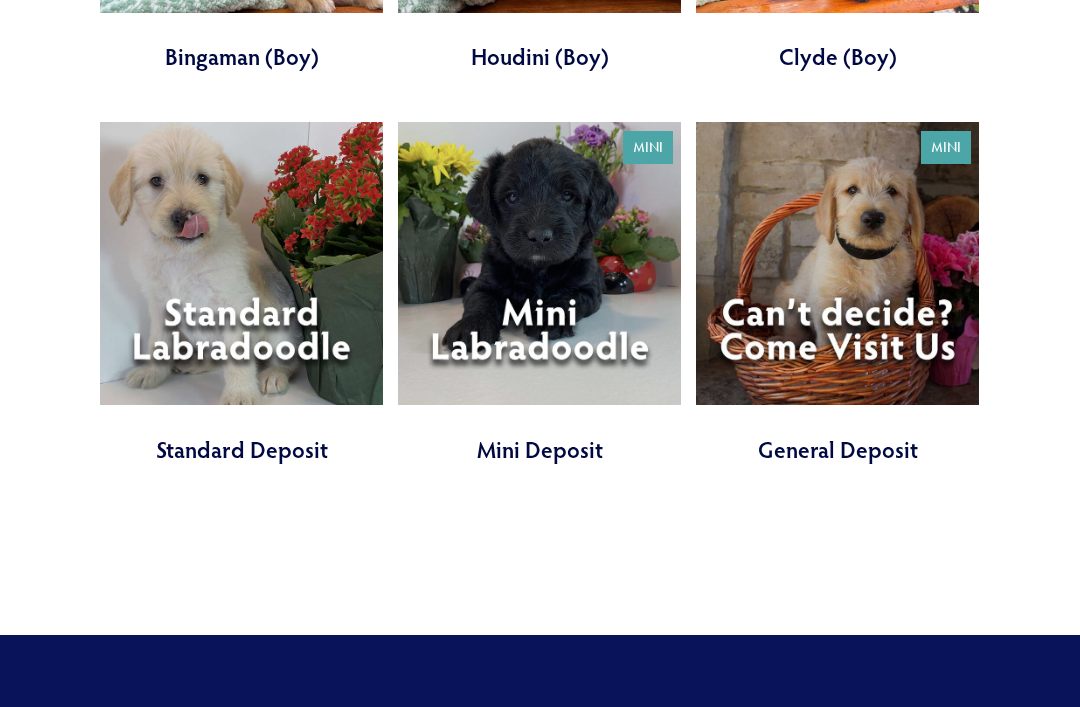 scroll, scrollTop: 2281, scrollLeft: 0, axis: vertical 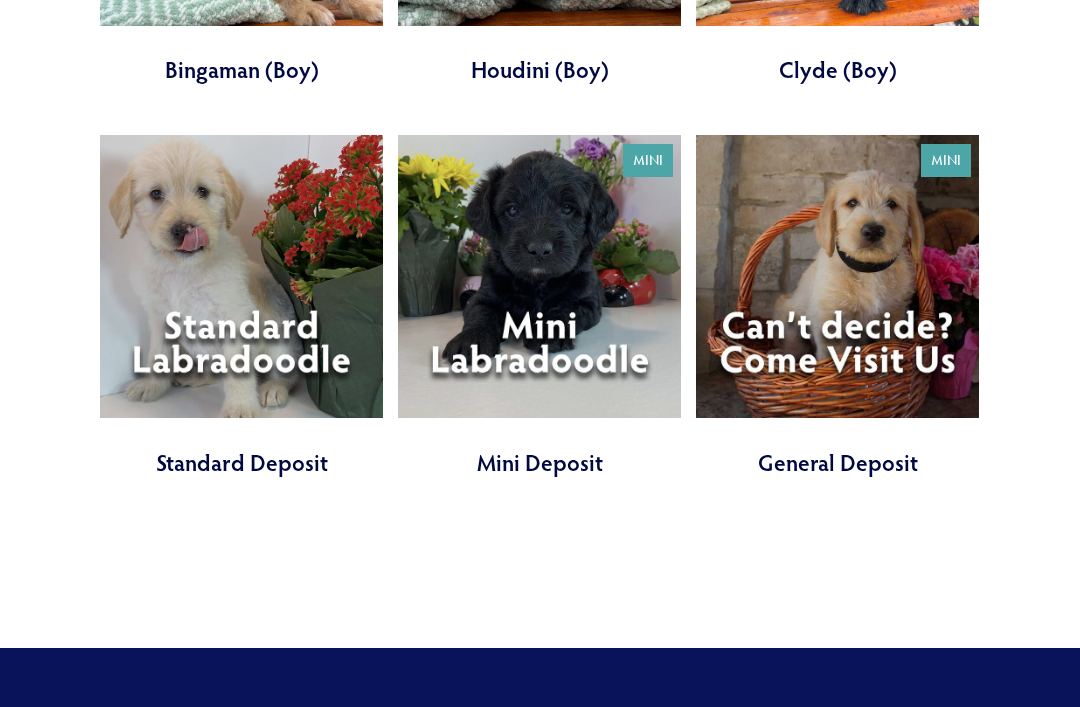 click at bounding box center [241, 307] 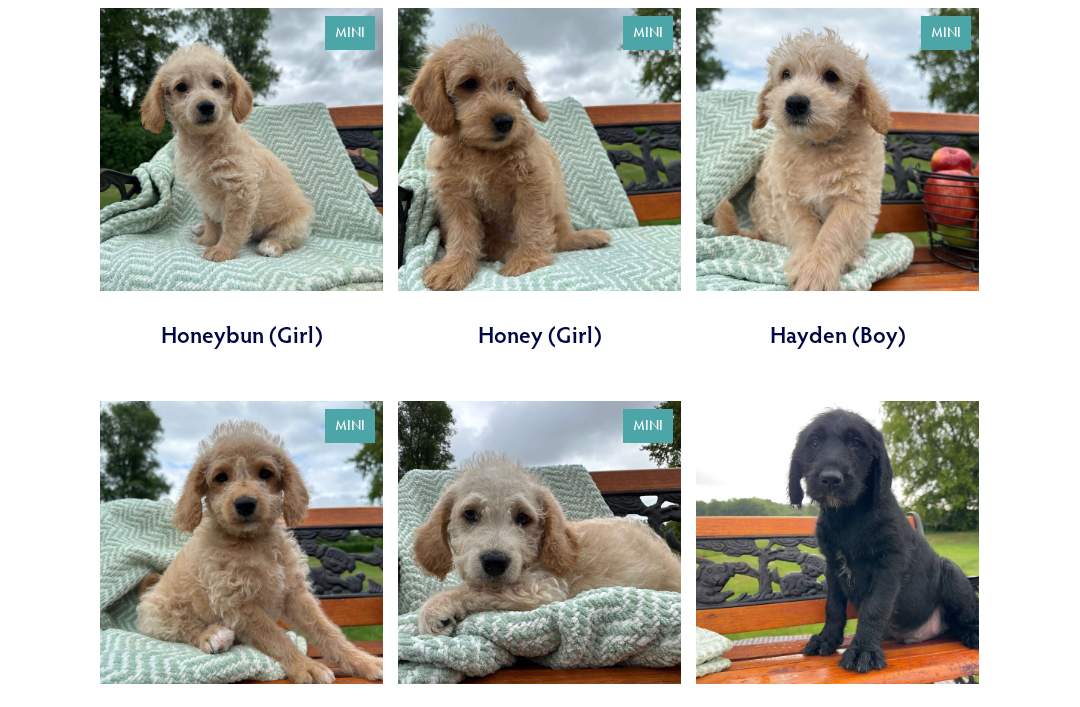 scroll, scrollTop: 1625, scrollLeft: 0, axis: vertical 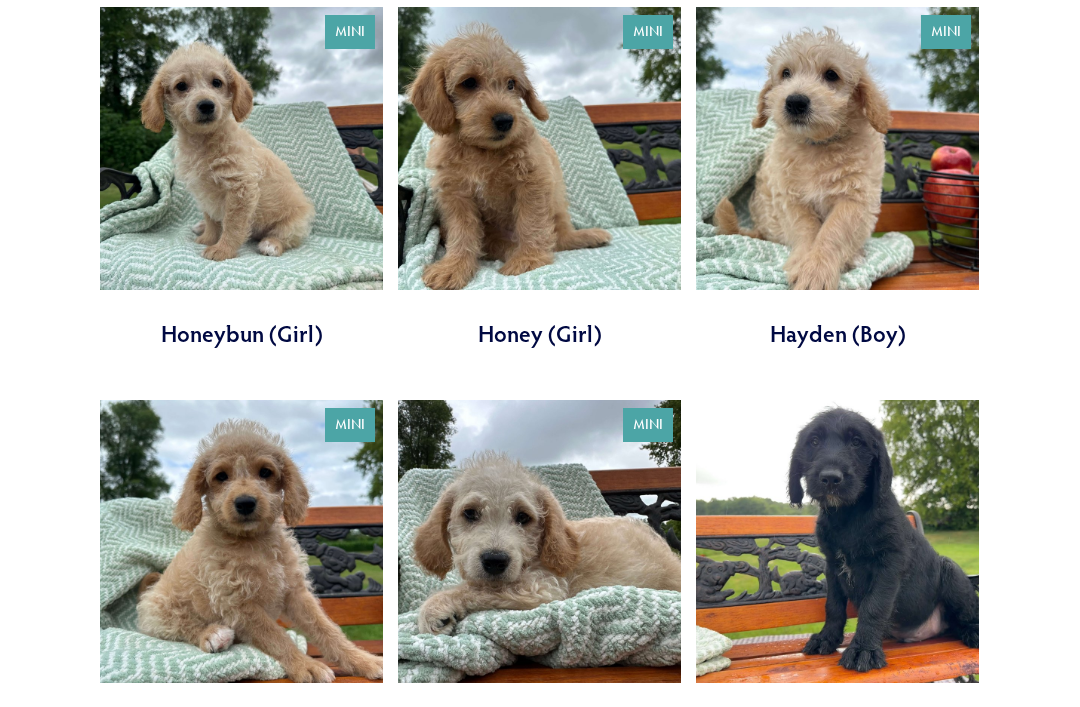click at bounding box center [539, 571] 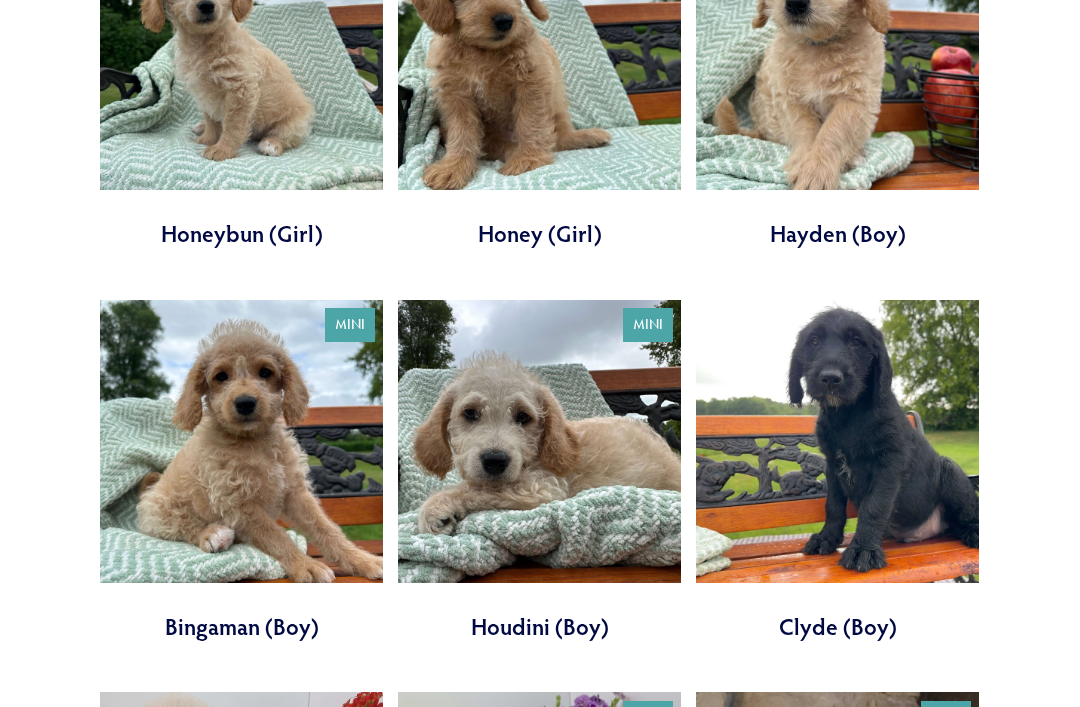 scroll, scrollTop: 1725, scrollLeft: 0, axis: vertical 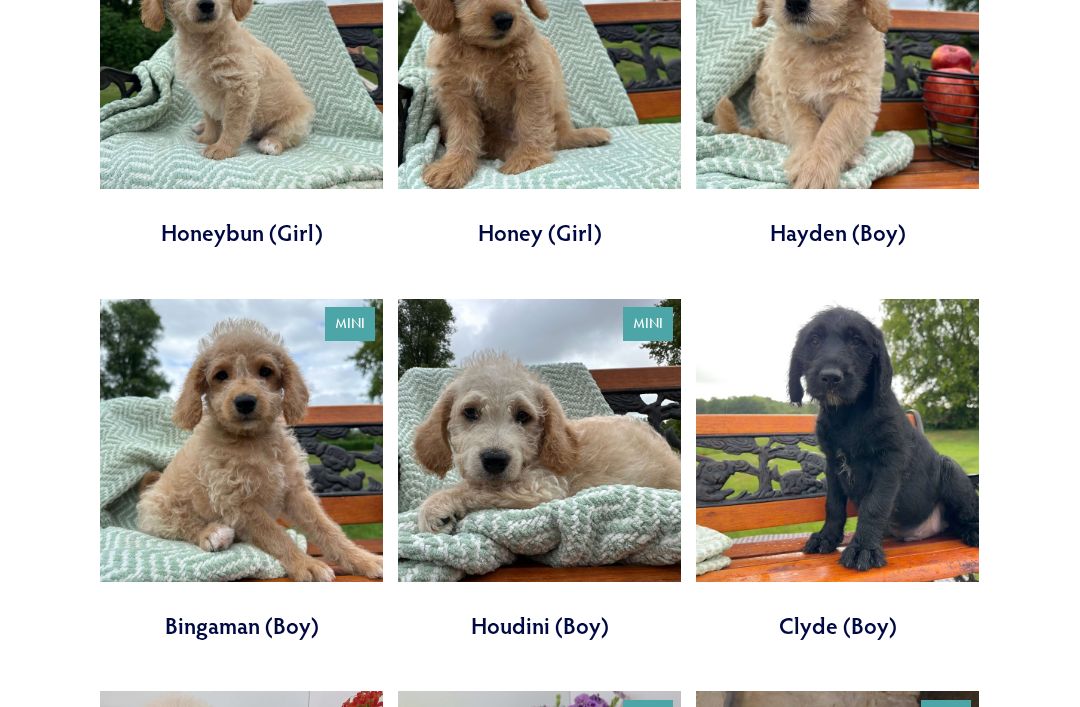 click at bounding box center (241, 471) 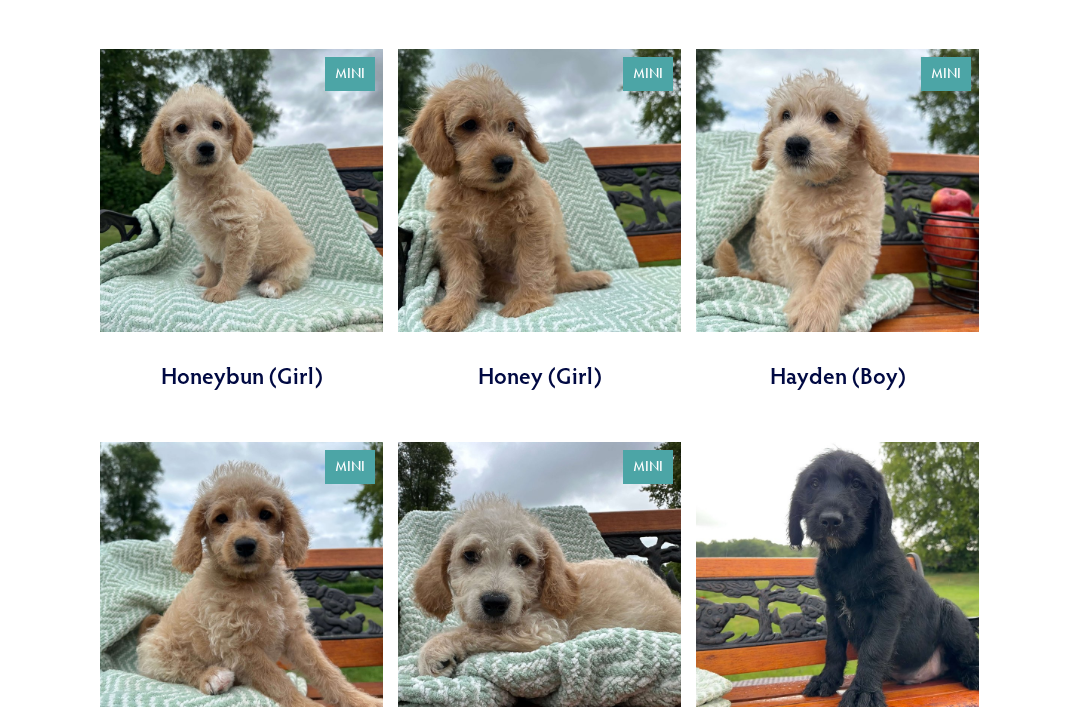 scroll, scrollTop: 1563, scrollLeft: 0, axis: vertical 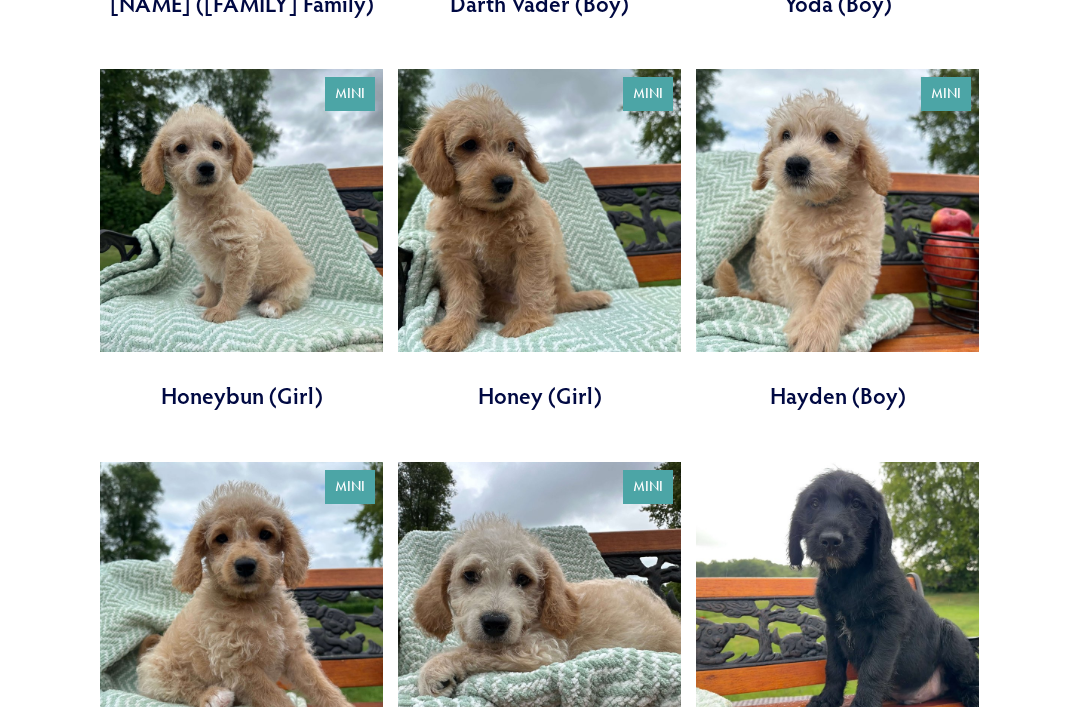 click at bounding box center [241, 240] 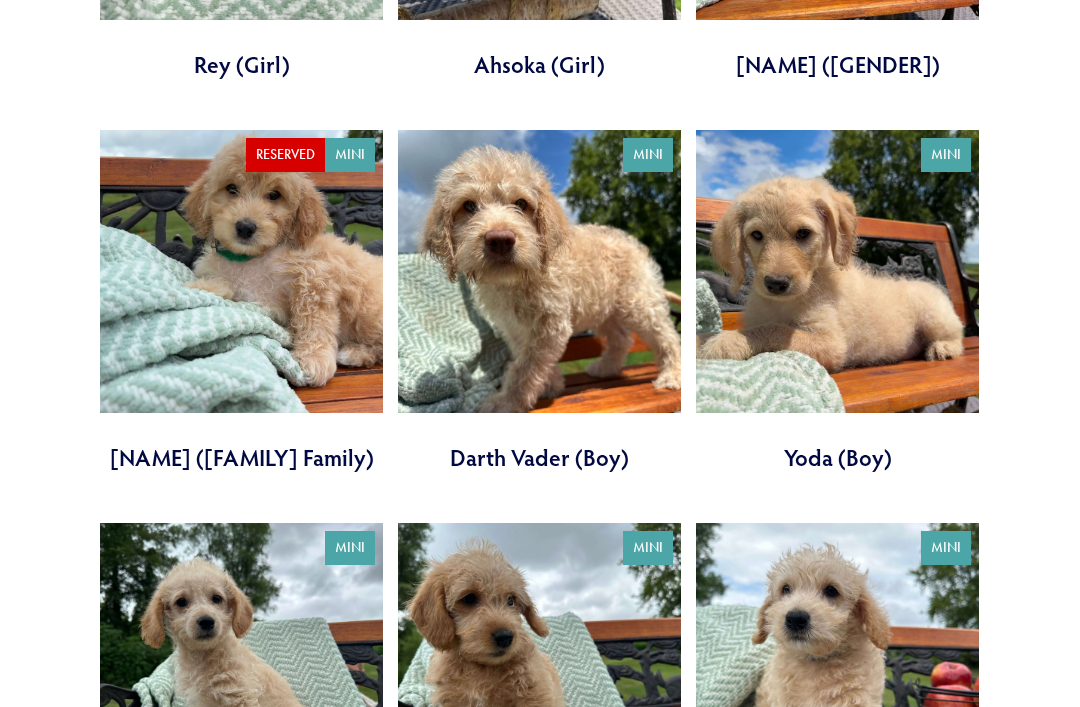 scroll, scrollTop: 1070, scrollLeft: 0, axis: vertical 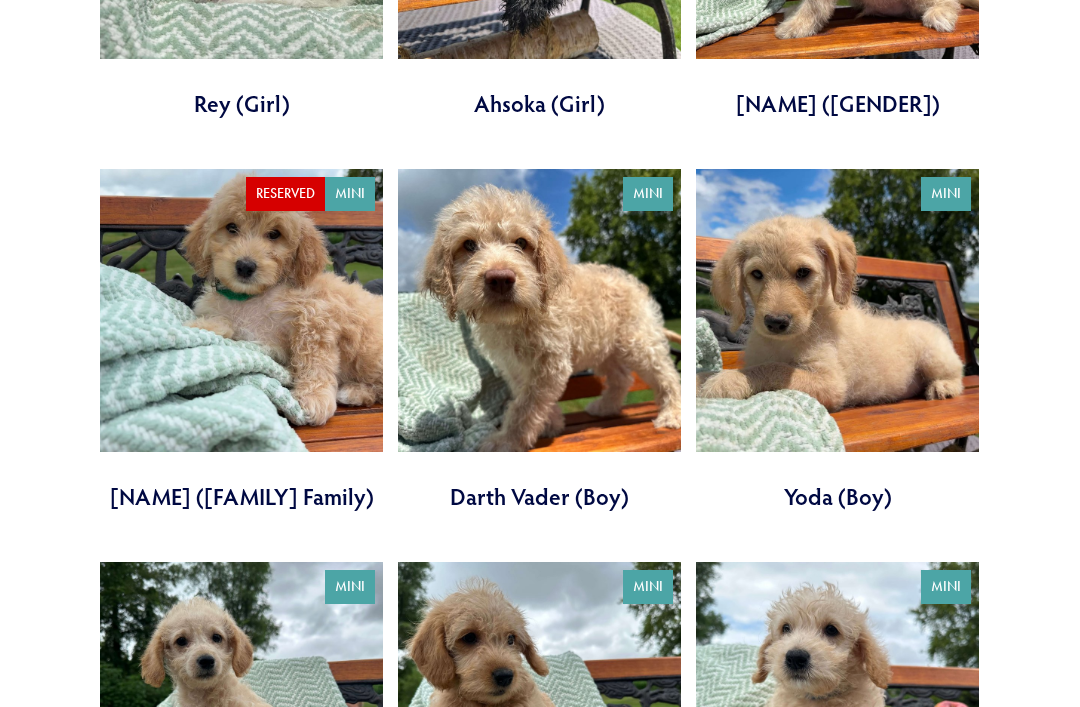 click at bounding box center [837, 340] 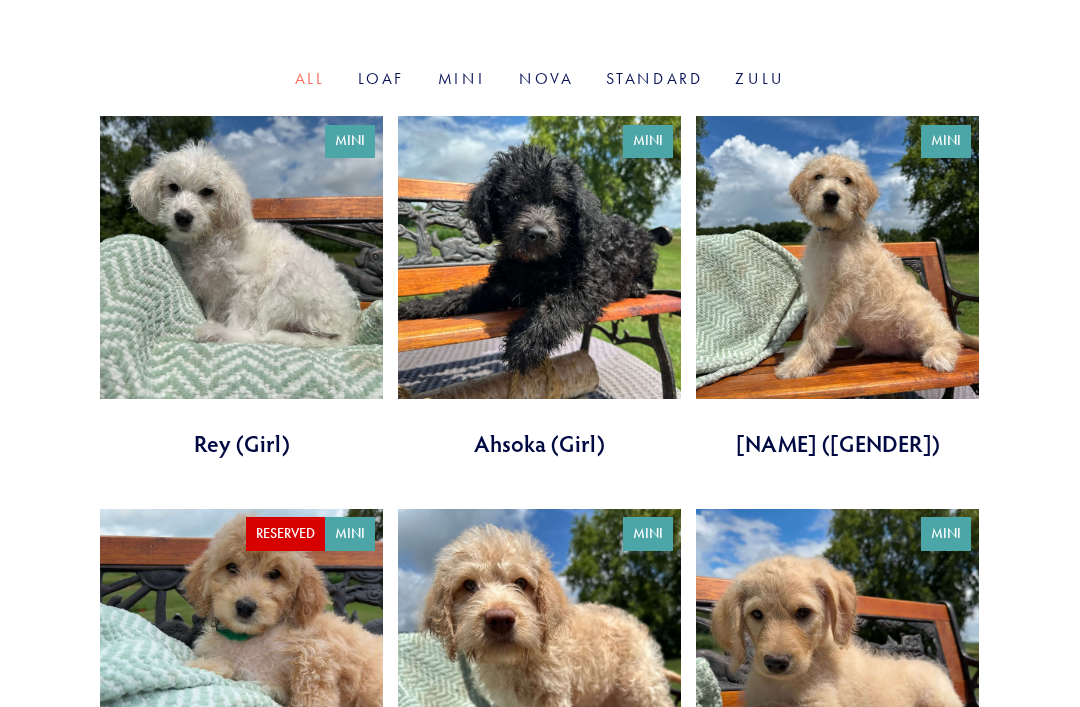 scroll, scrollTop: 730, scrollLeft: 0, axis: vertical 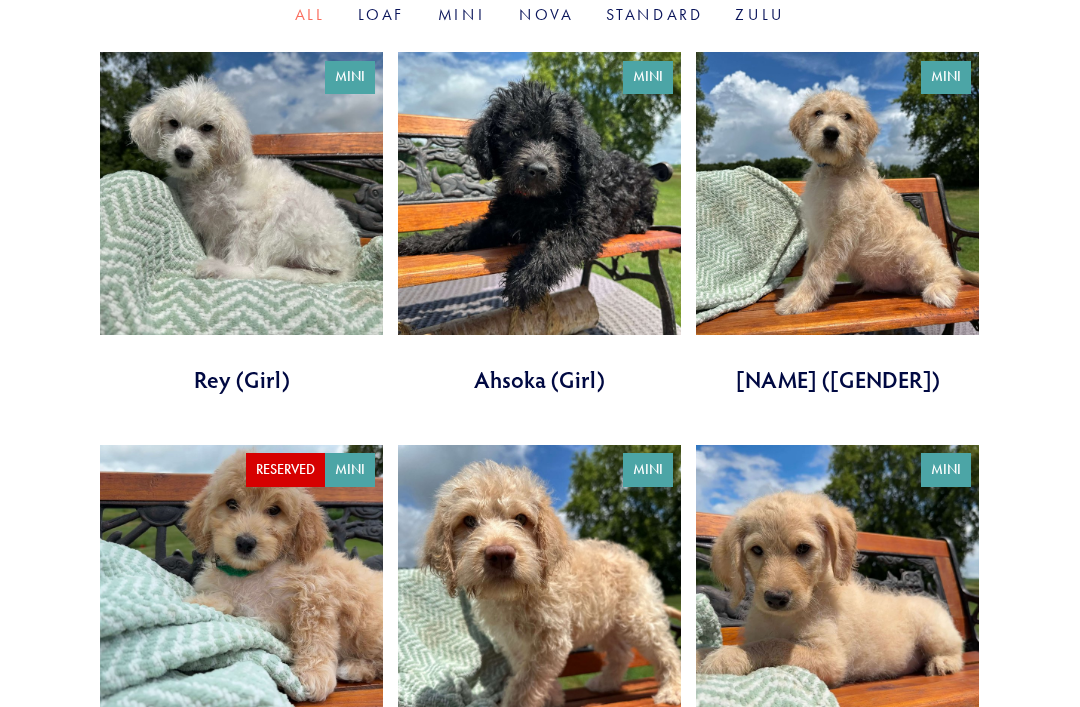 click at bounding box center [539, 223] 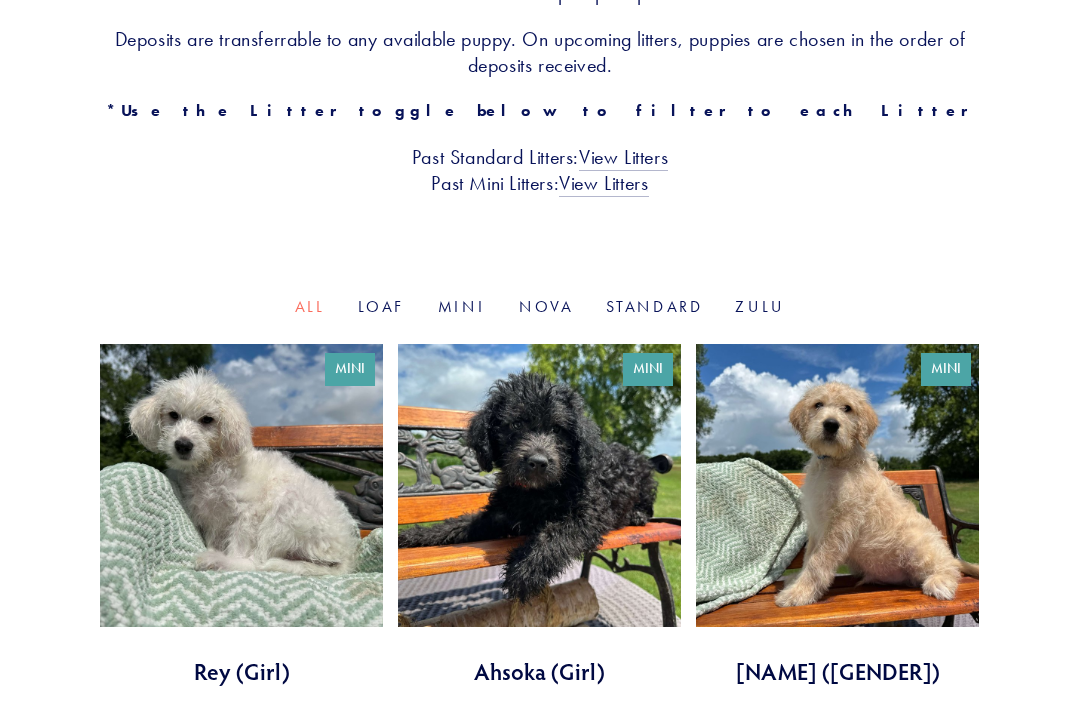 scroll, scrollTop: 497, scrollLeft: 0, axis: vertical 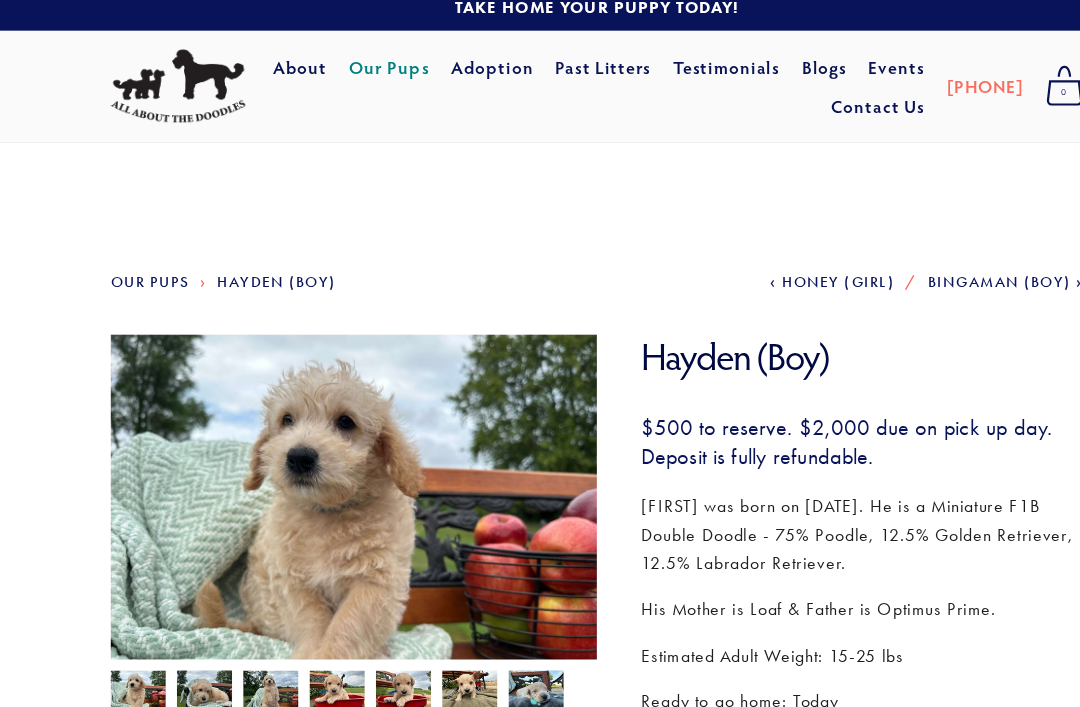 click at bounding box center [125, 632] 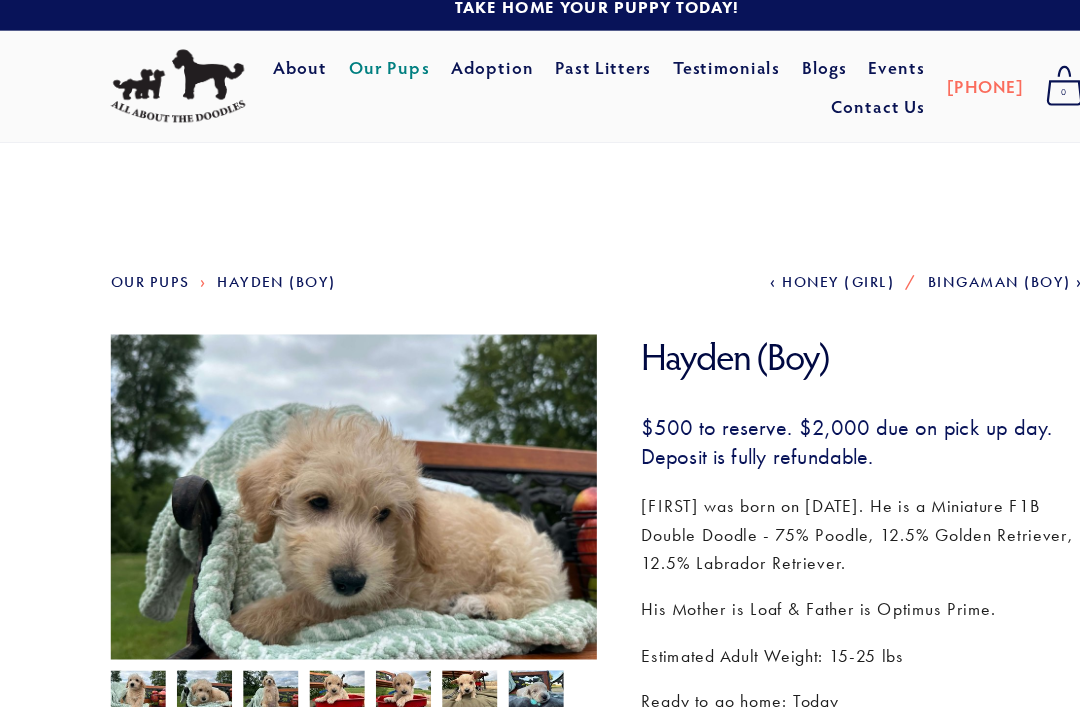 click at bounding box center (245, 632) 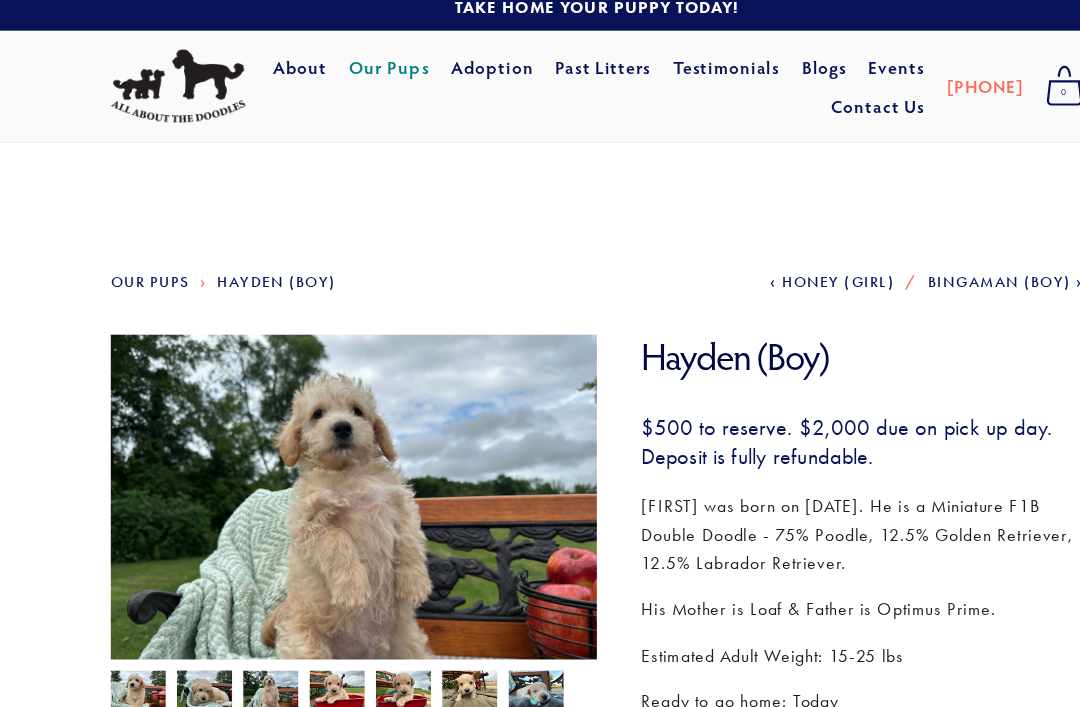 click at bounding box center [305, 632] 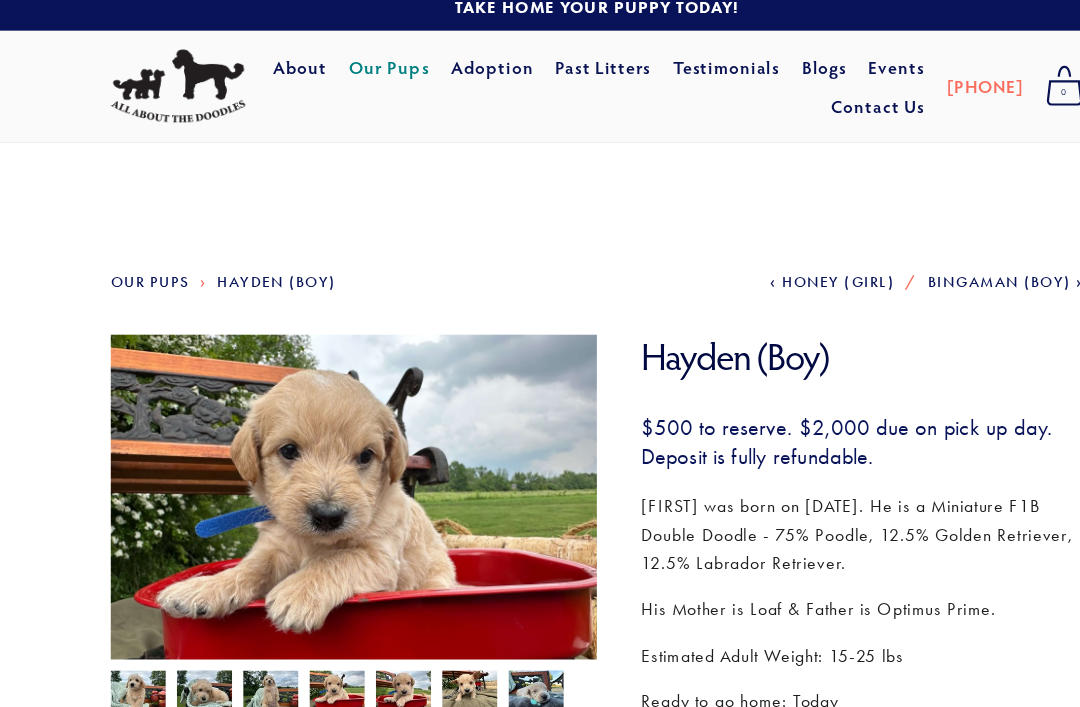 click at bounding box center [365, 632] 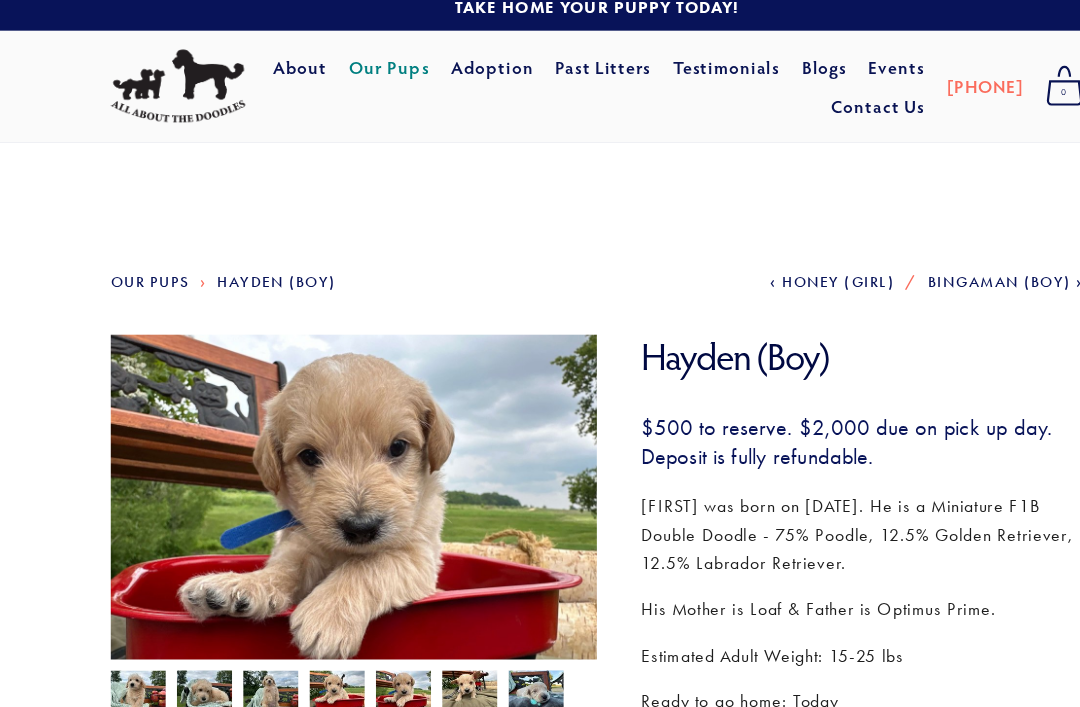 click at bounding box center [365, 632] 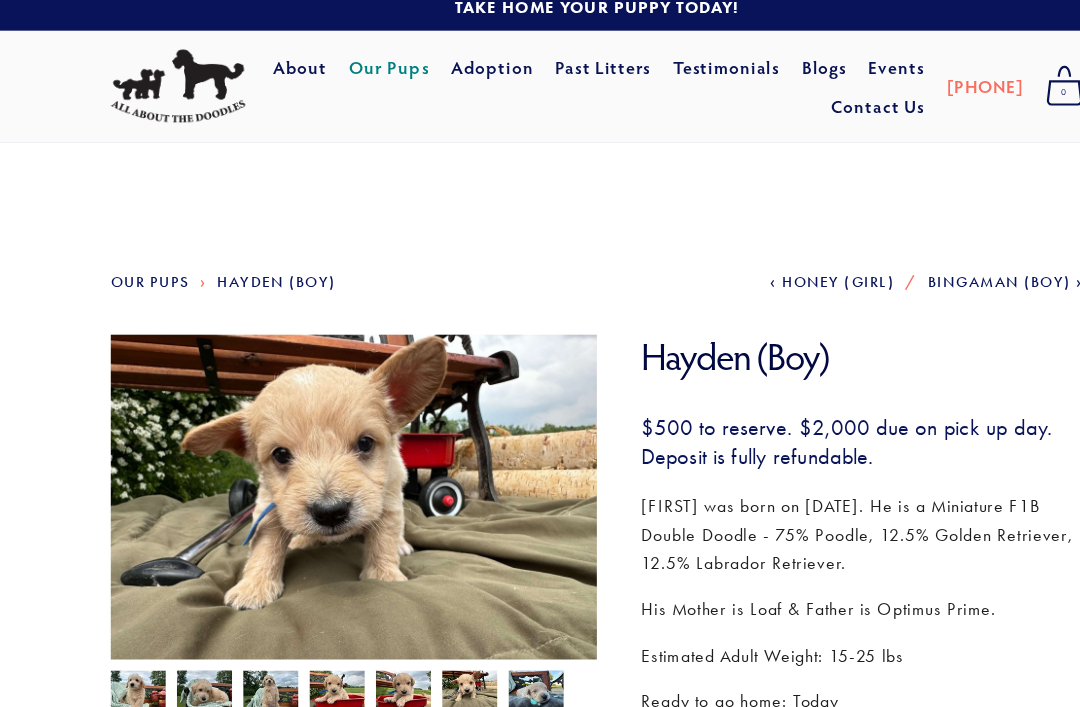 click at bounding box center [485, 630] 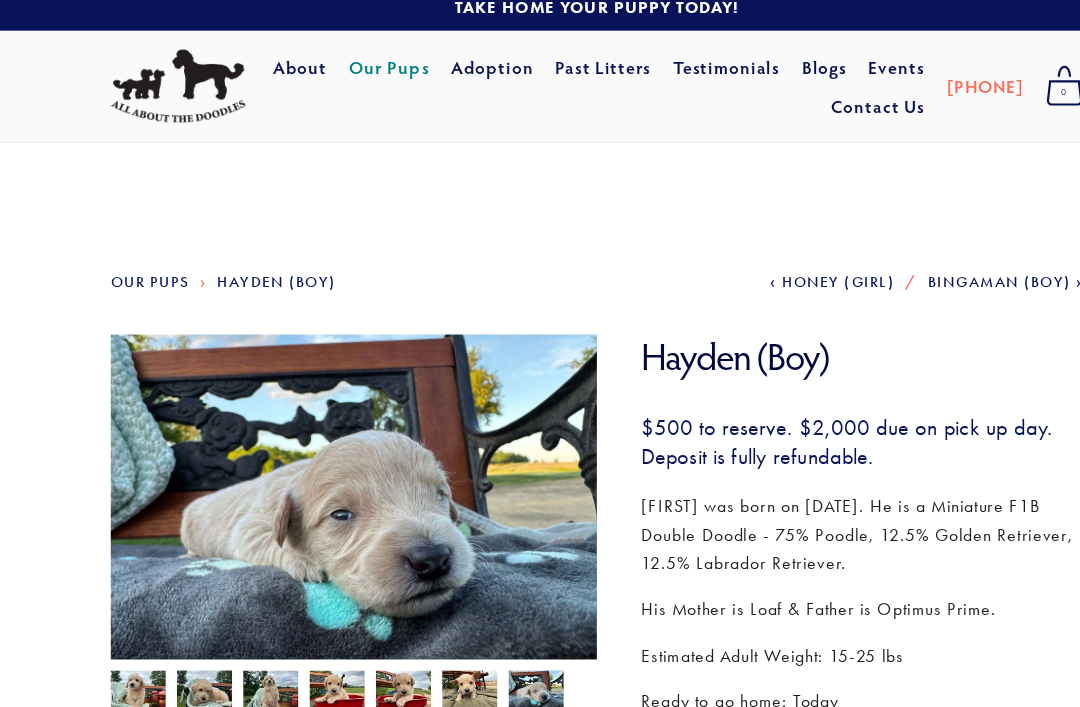 click at bounding box center [125, 674] 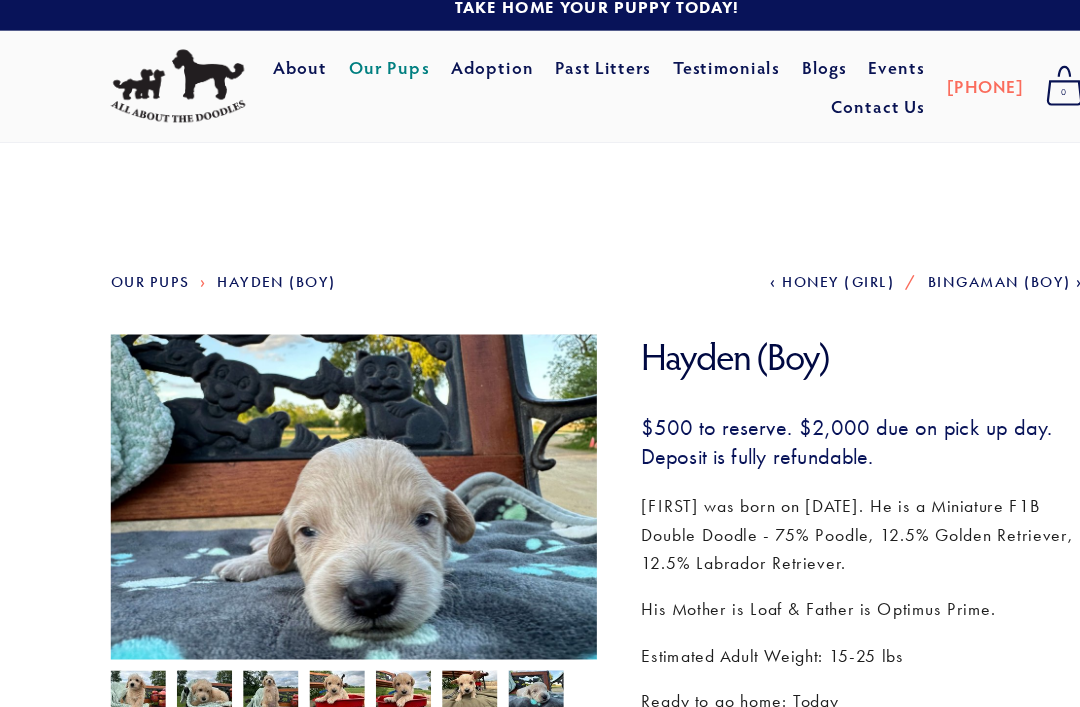 click at bounding box center [185, 674] 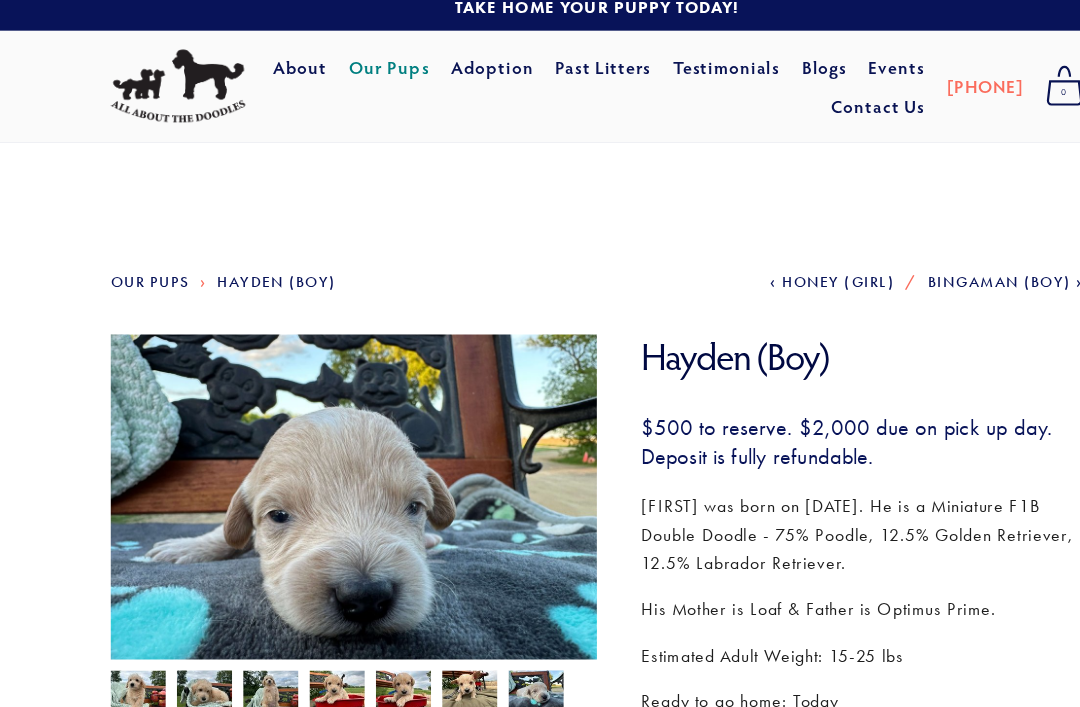 click at bounding box center (245, 674) 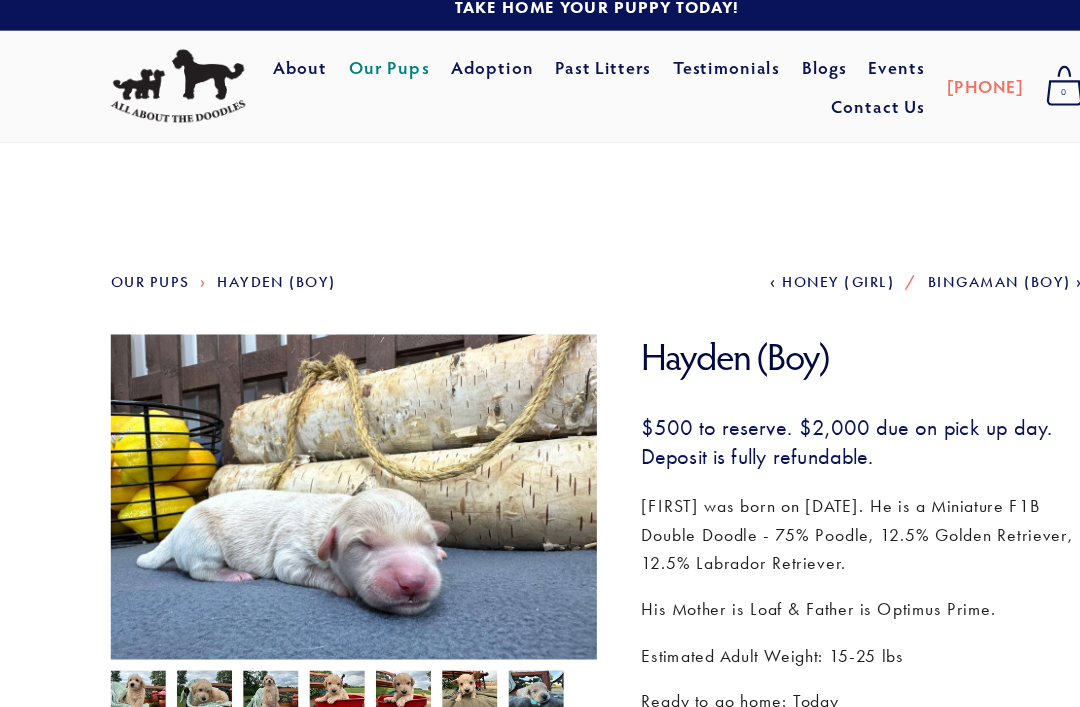 click at bounding box center (305, 674) 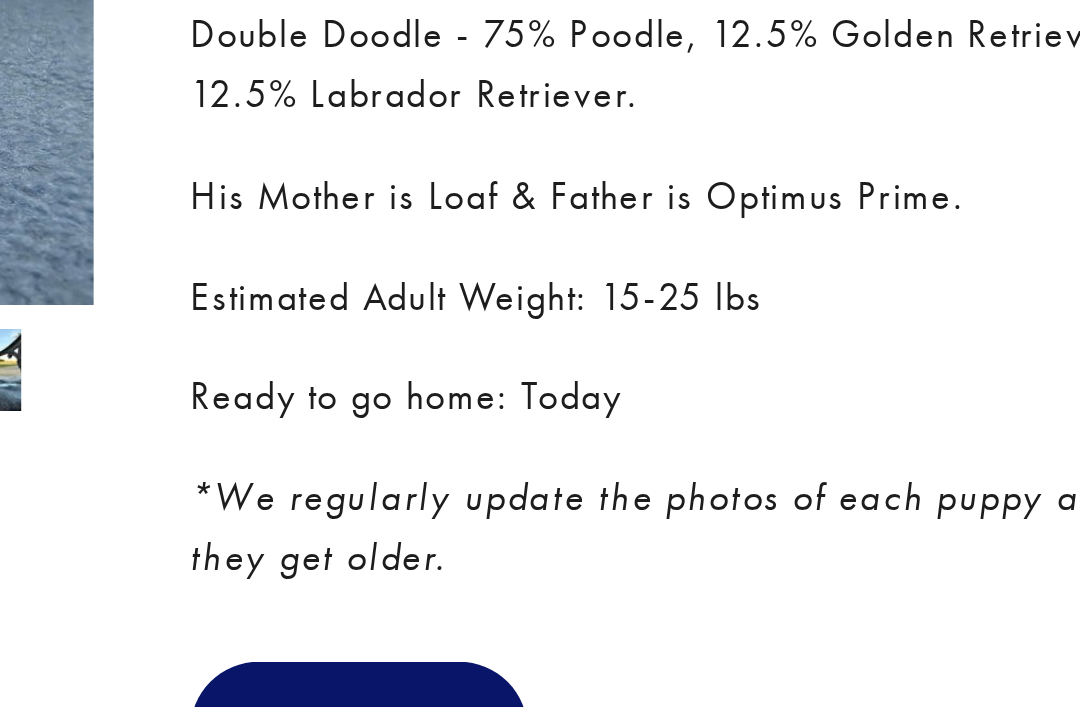 scroll, scrollTop: 103, scrollLeft: 0, axis: vertical 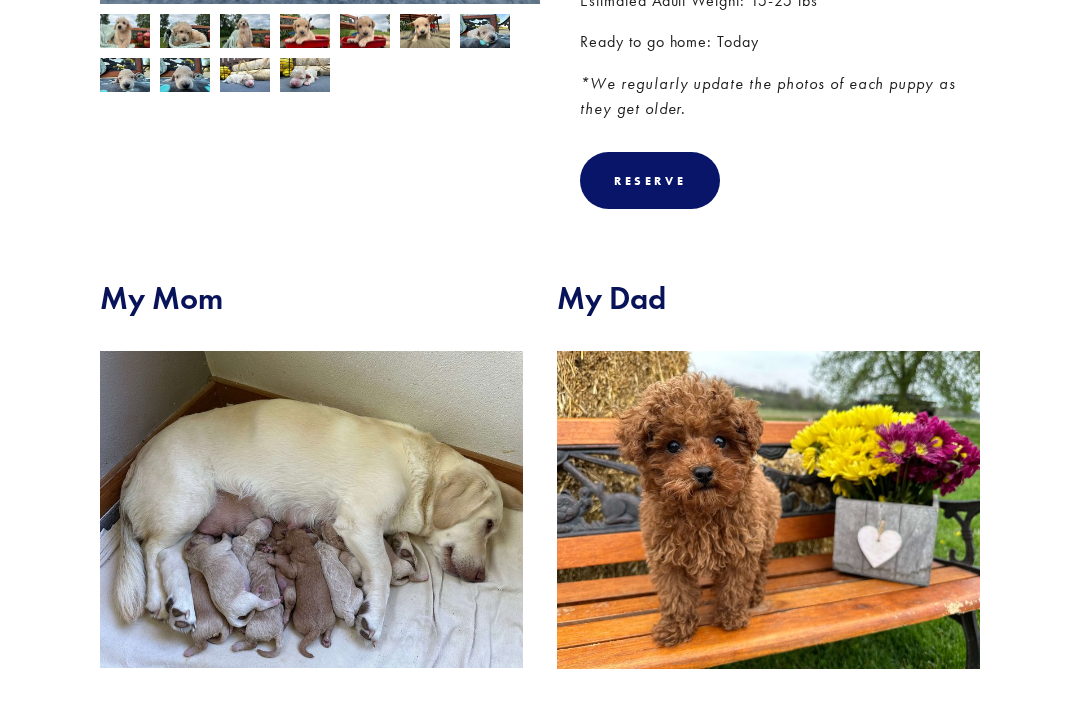 click on "Hayden (Boy)
$500.00
$500 to reserve. $2,000 due on pick up day. Deposit is fully refundable. Hayden was born on May 8th. He is a Miniature F1B Double Doodle - 75% Poodle, 12.5% Golden Retriever, 12.5% Labrador Retriever. His Mother is Loaf & Father is Optimus Prime. Estimated Adult Weight: 15-25 lbs Ready to go home: Today *We regularly update the photos of each puppy as they get older.
Reserve
Added! Go To Cart ➔
Facebook 0
Twitter
Pinterest 0" at bounding box center (760, -26) 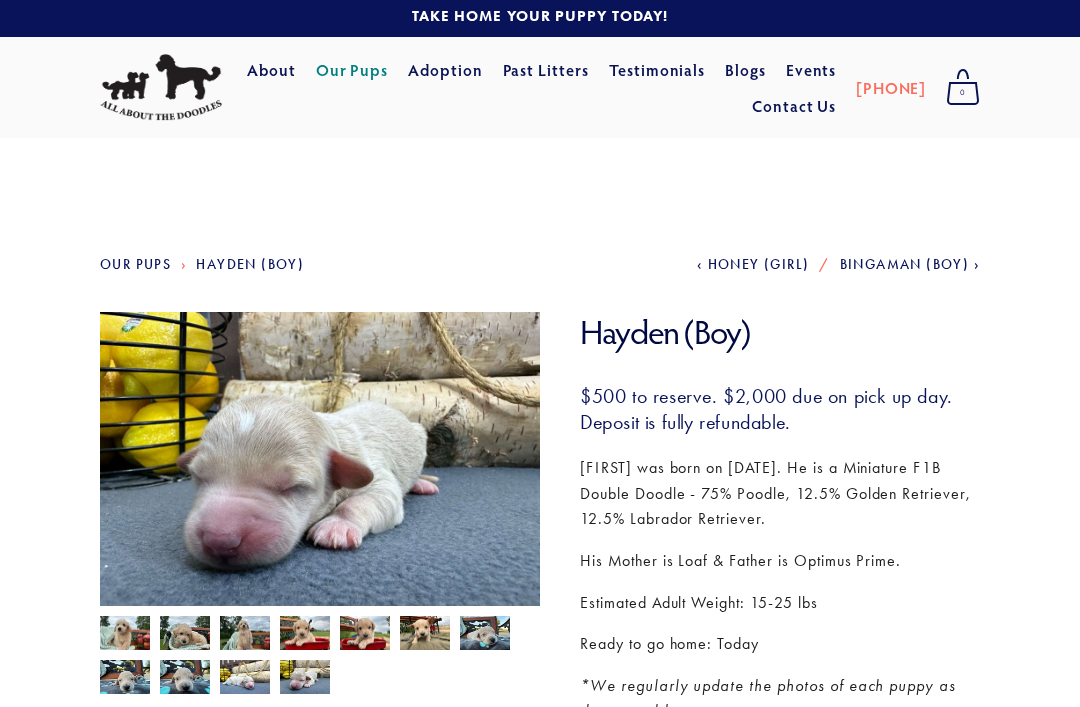 scroll, scrollTop: 0, scrollLeft: 0, axis: both 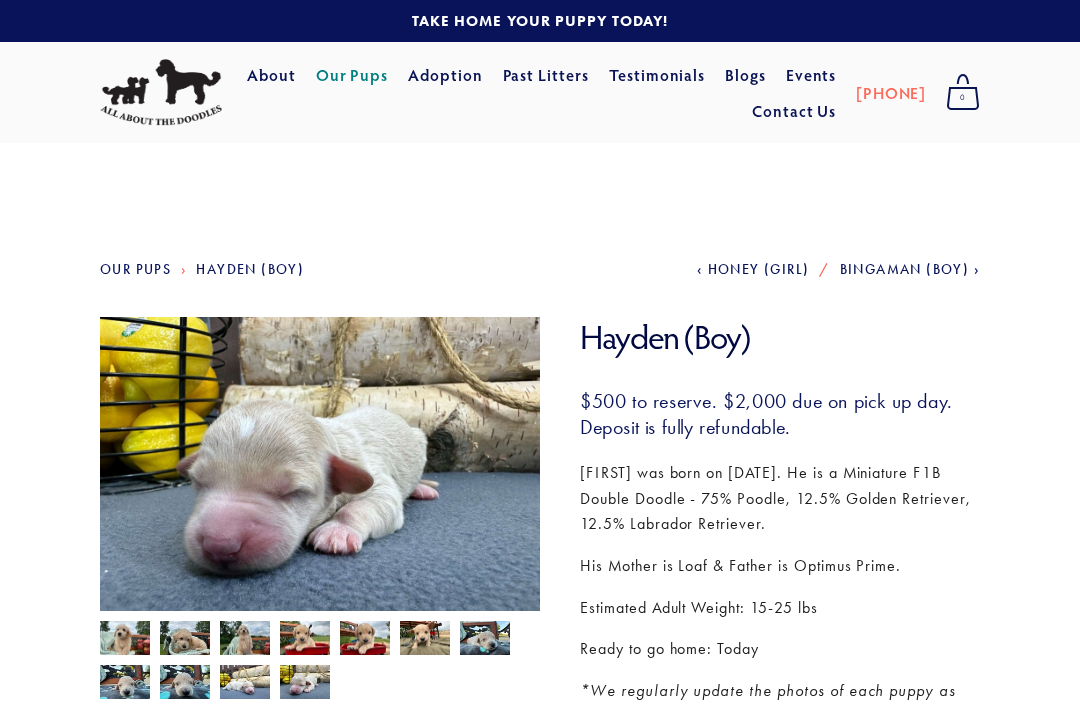 click at bounding box center [320, 464] 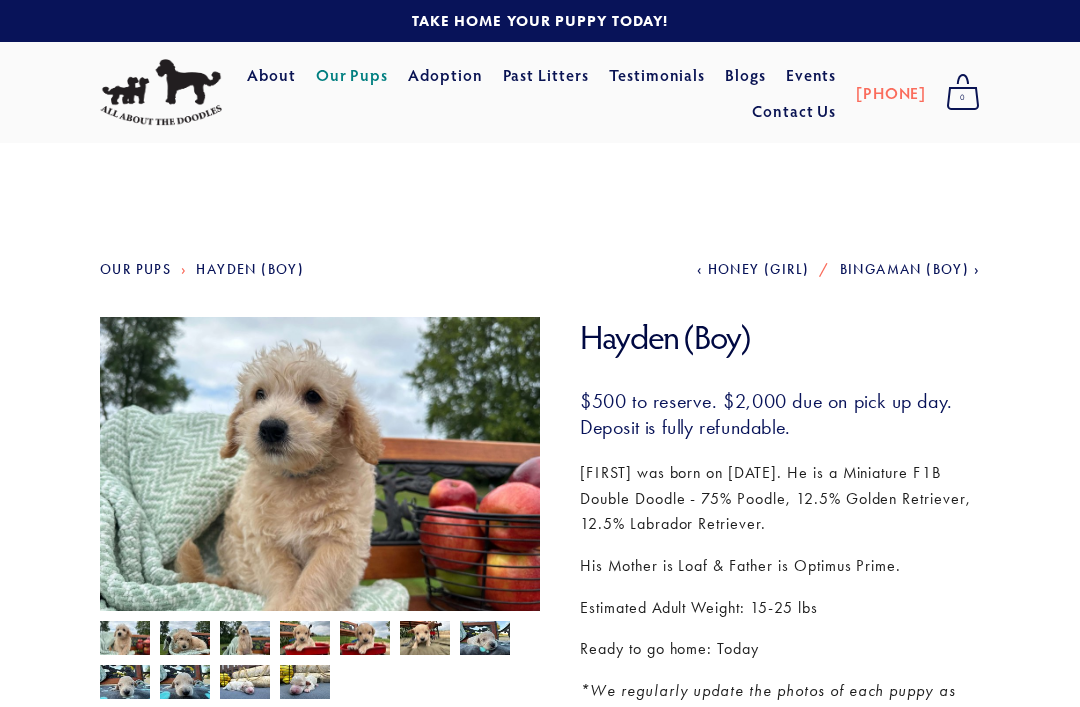 click at bounding box center (185, 638) 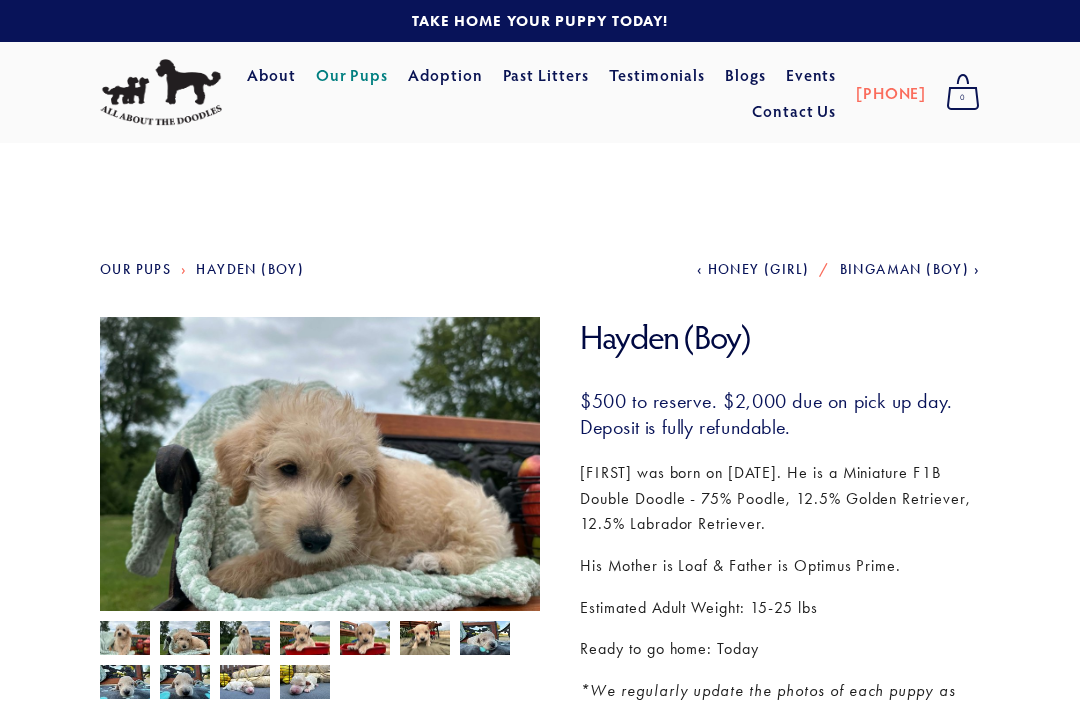 click at bounding box center (245, 640) 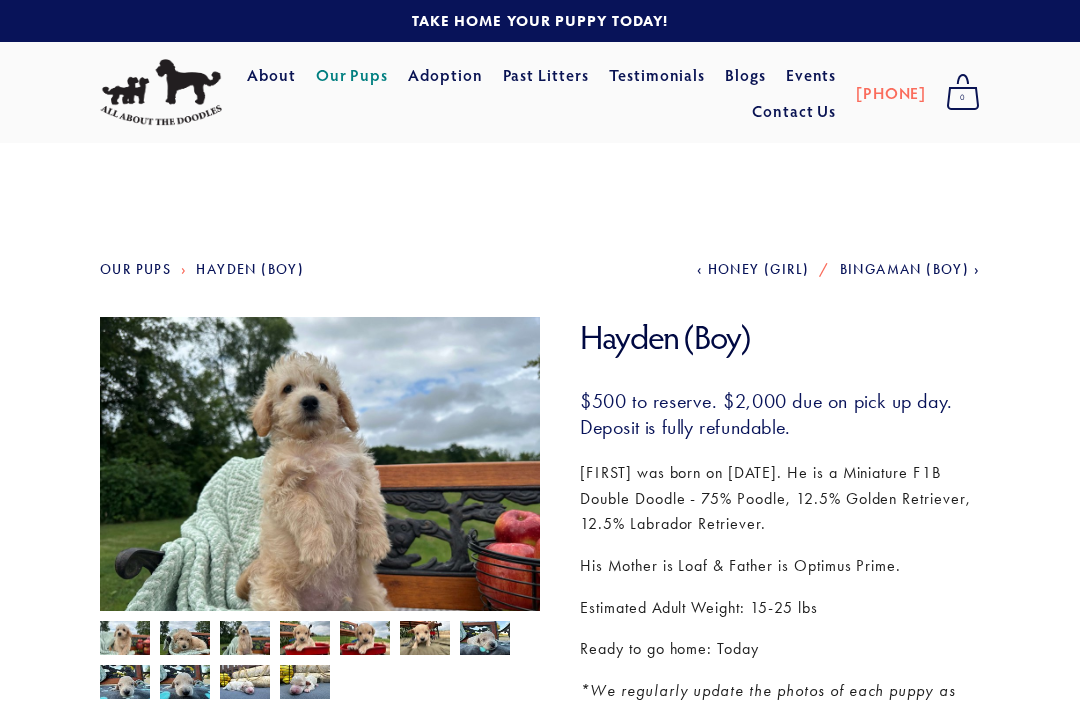 click at bounding box center (305, 682) 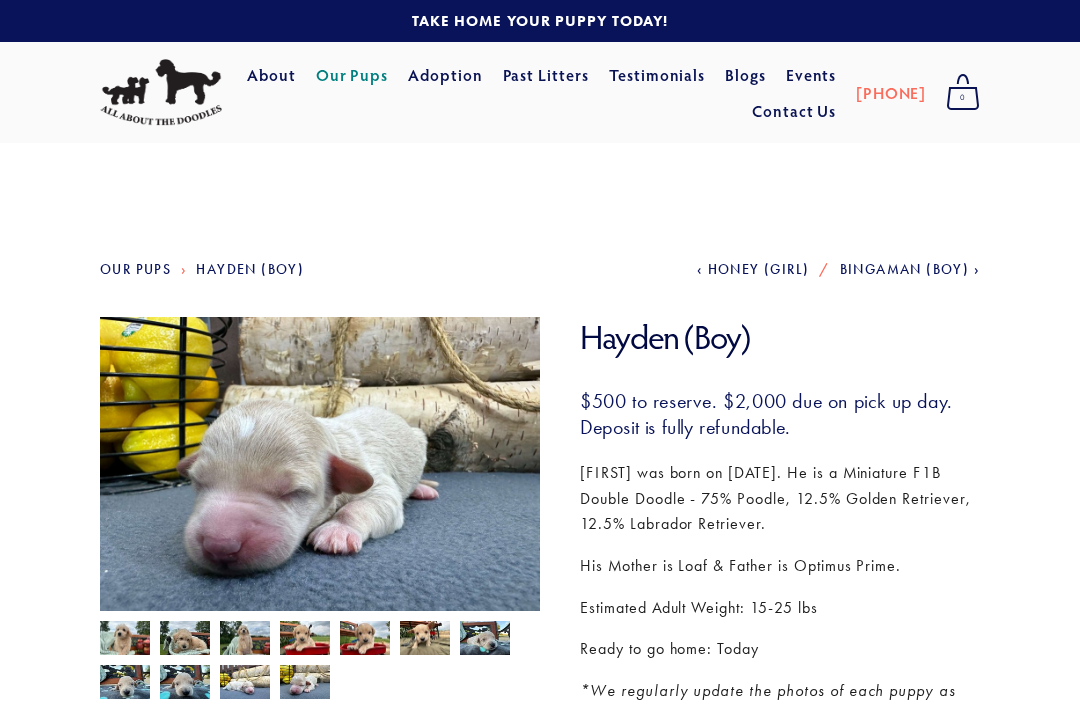click at bounding box center [125, 640] 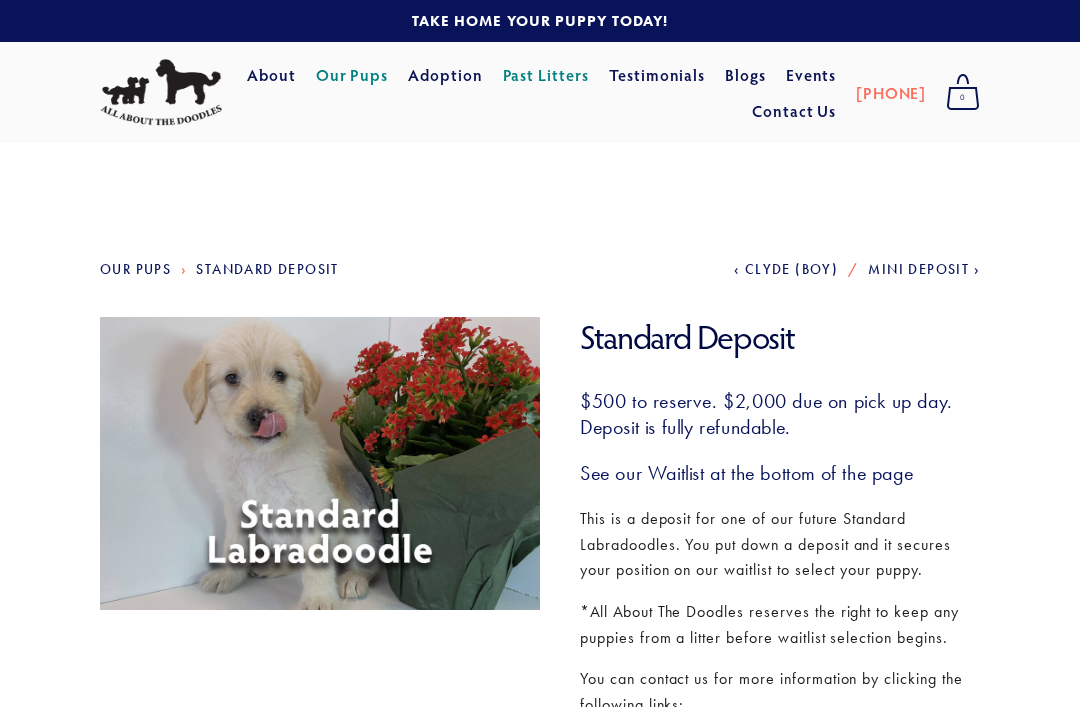 scroll, scrollTop: 0, scrollLeft: 0, axis: both 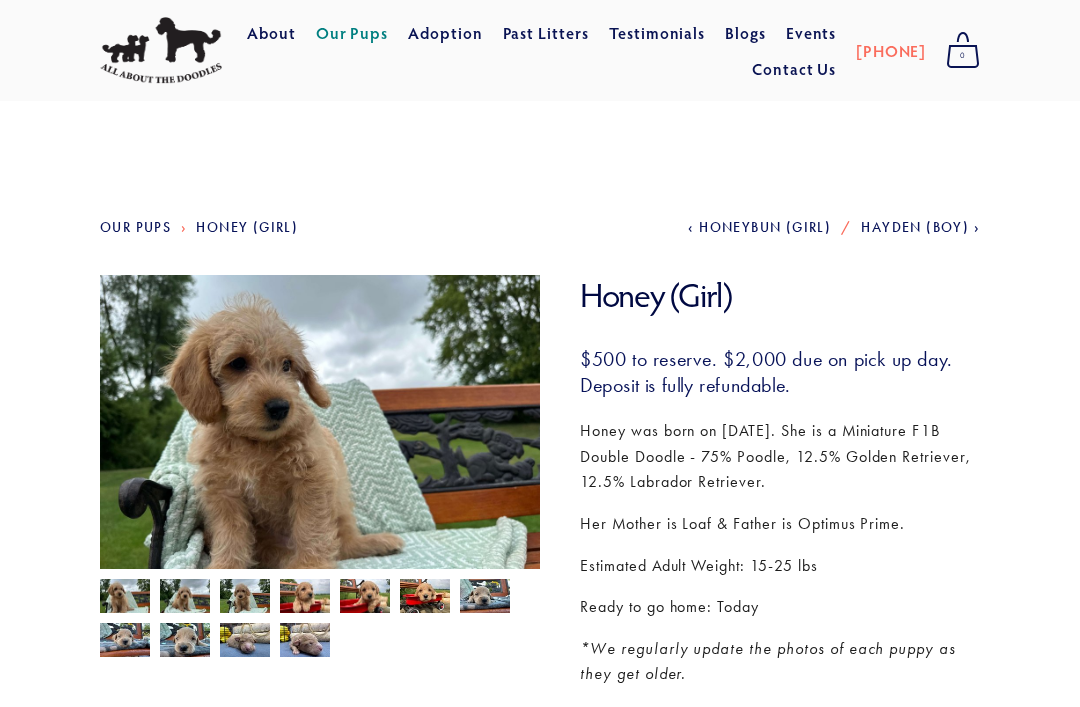 click at bounding box center (425, 596) 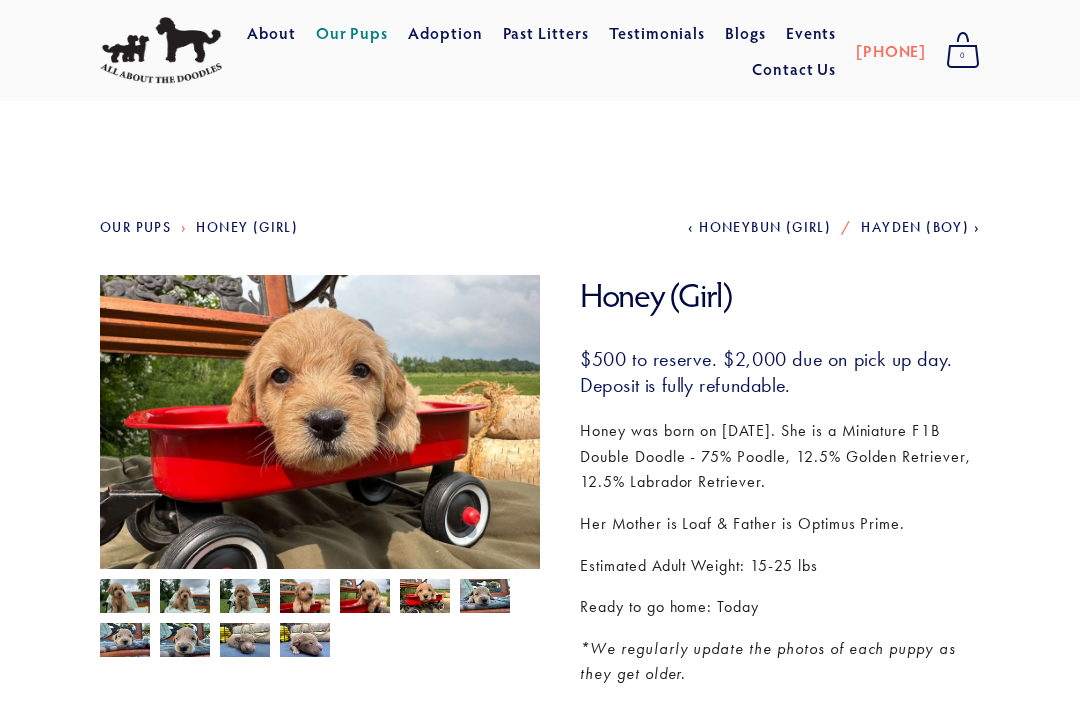 click at bounding box center (365, 598) 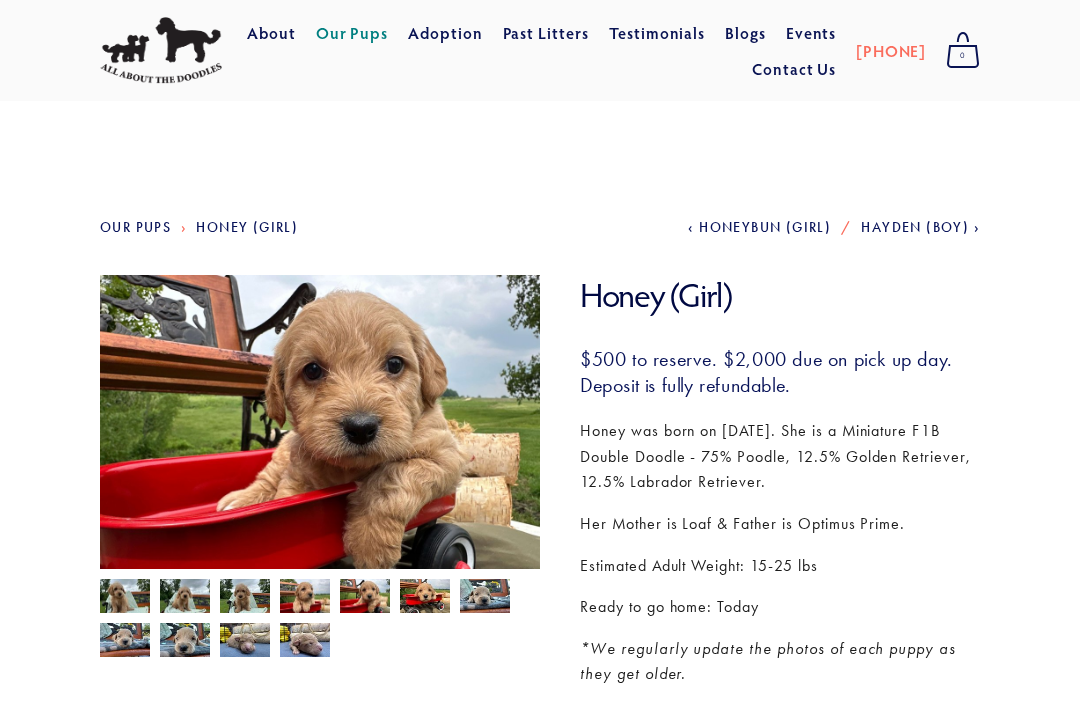 click at bounding box center (305, 598) 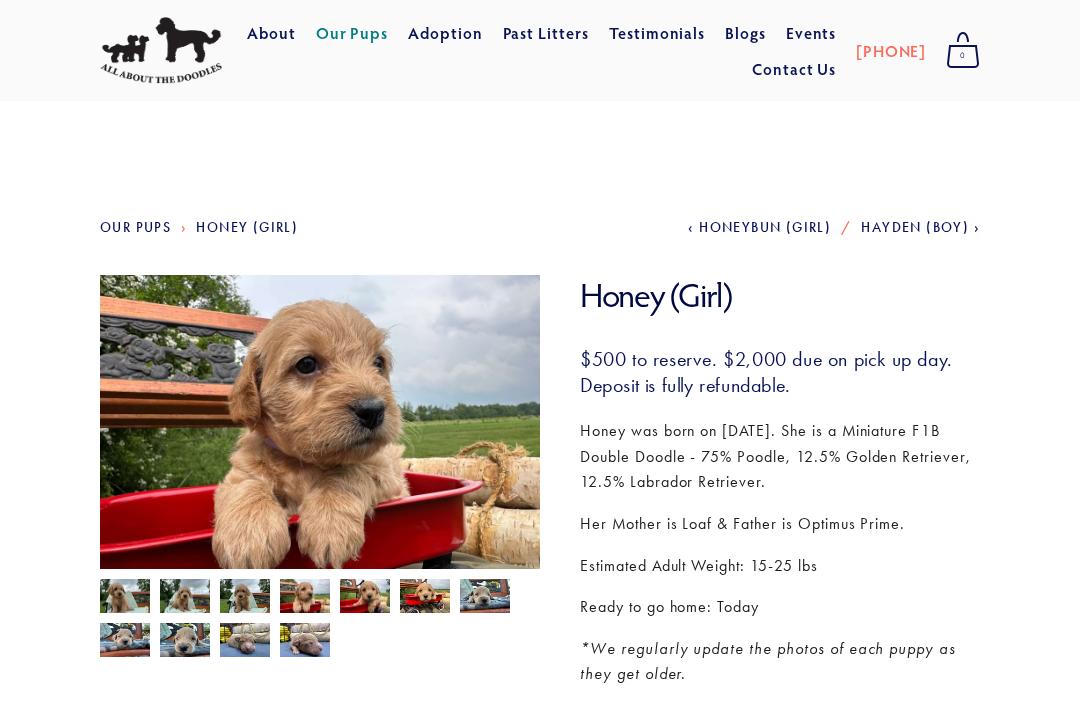 click at bounding box center [245, 596] 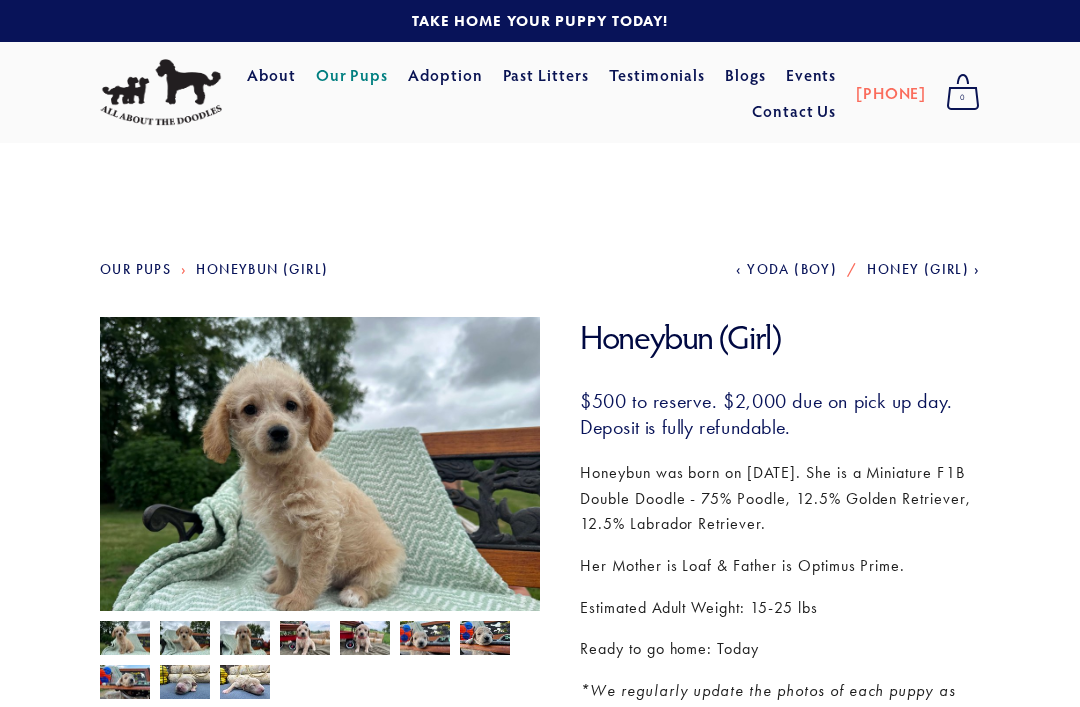 scroll, scrollTop: 0, scrollLeft: 0, axis: both 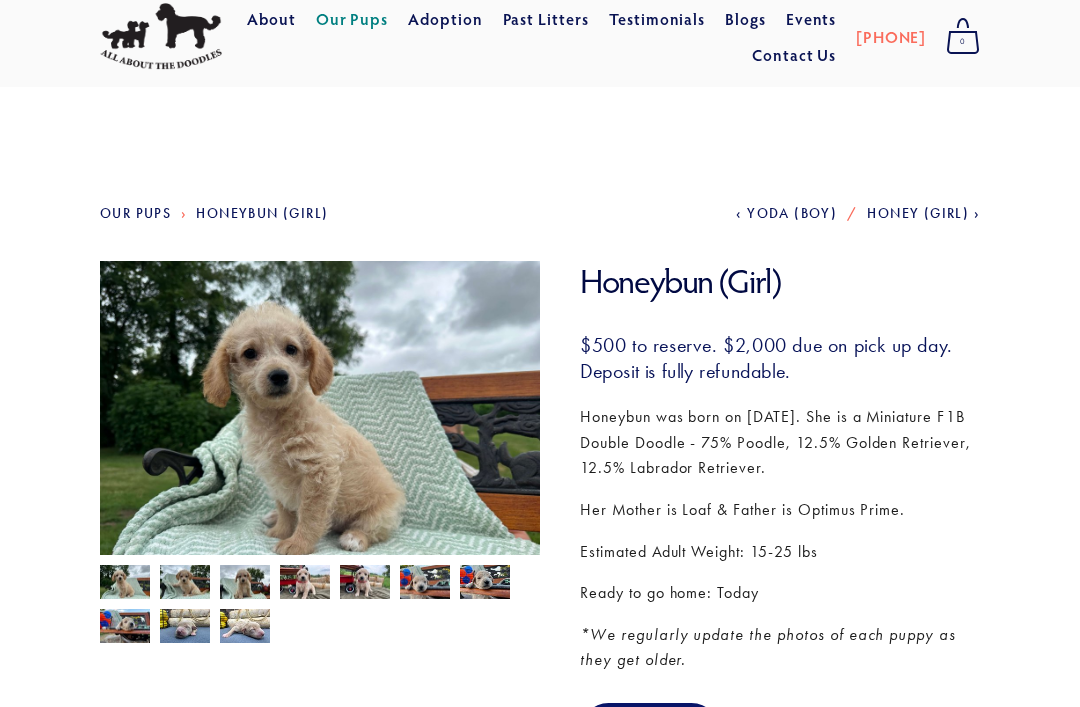 click at bounding box center (245, 584) 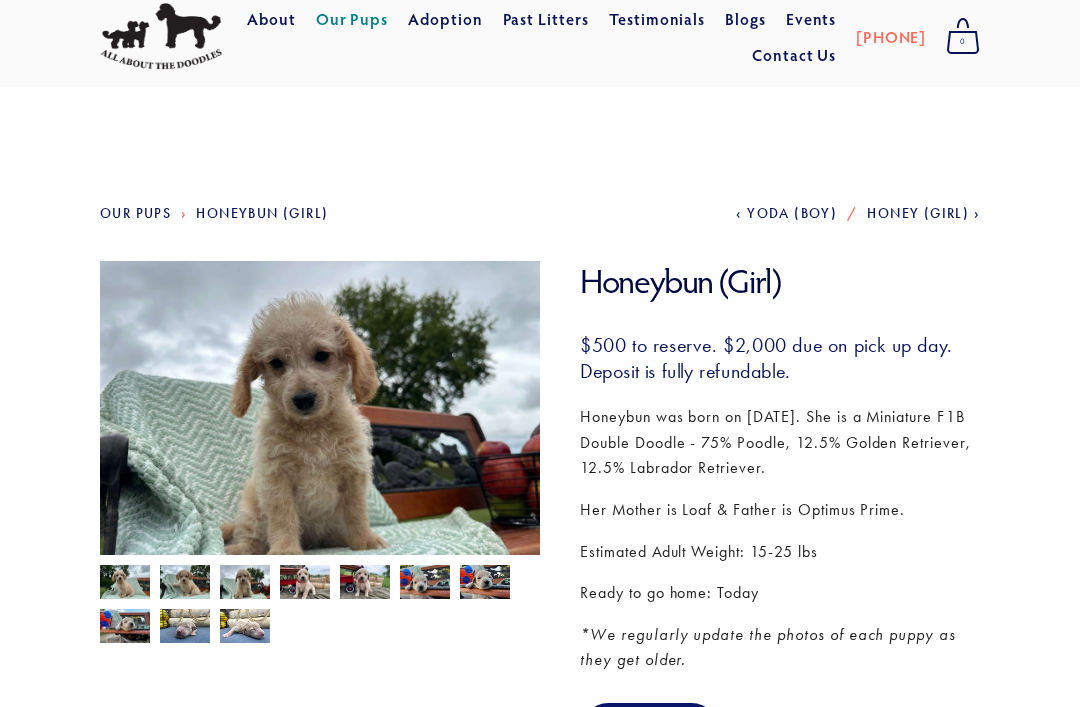 click at bounding box center [185, 626] 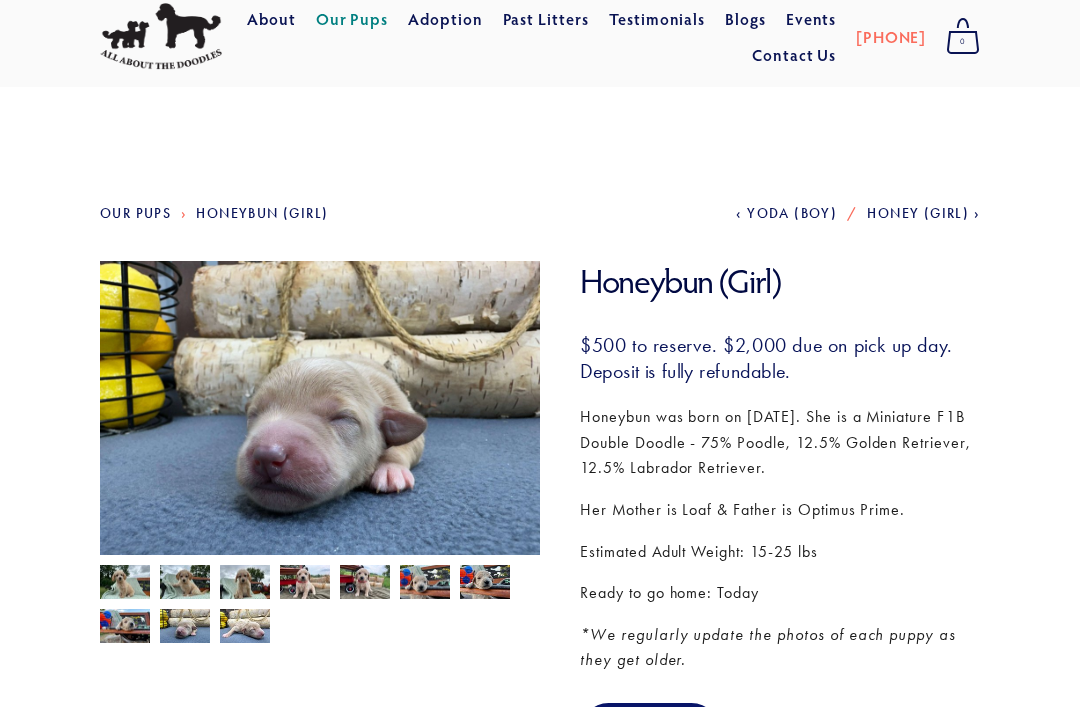 click at bounding box center [125, 584] 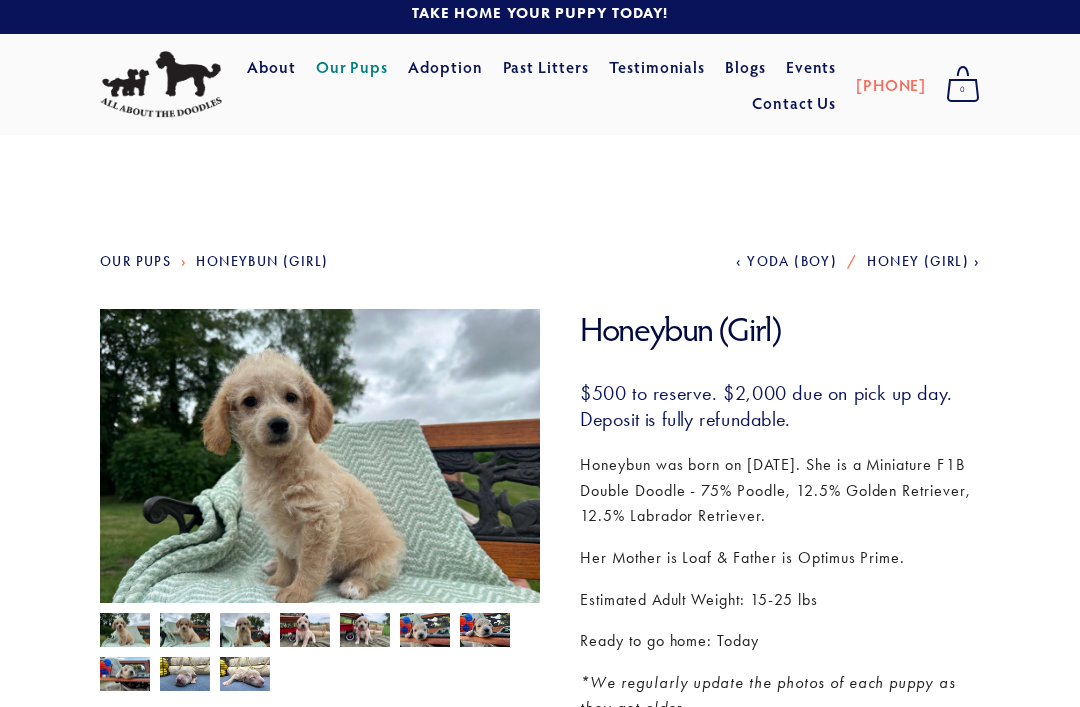 scroll, scrollTop: 0, scrollLeft: 0, axis: both 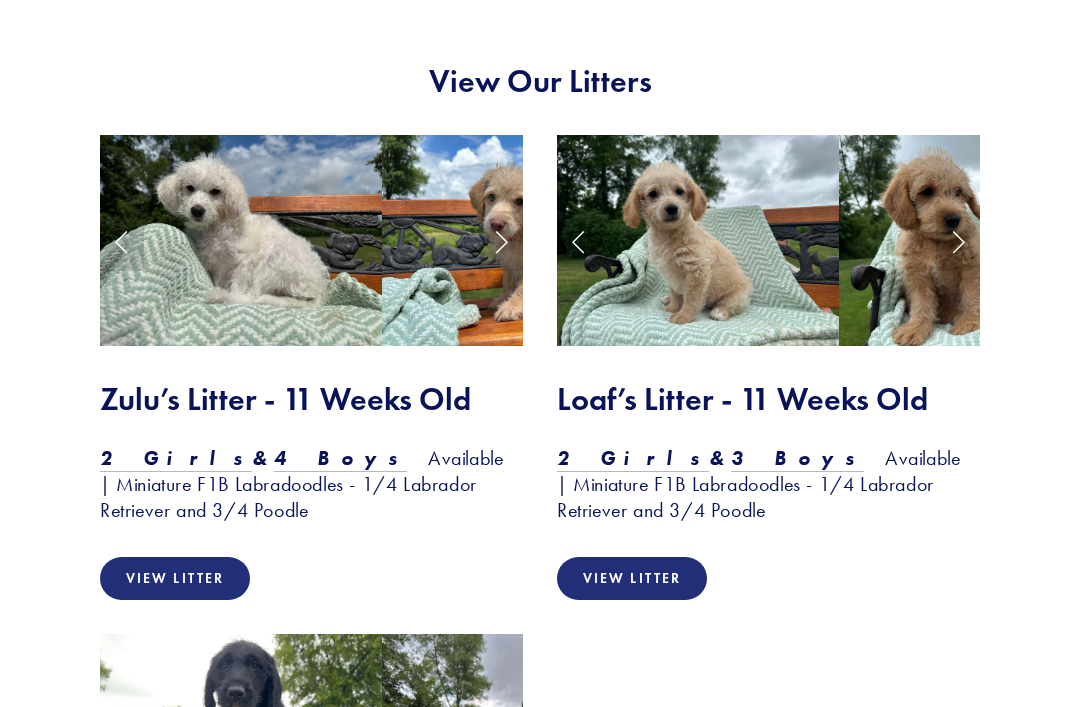 click on "Loaf’s Litter - 11 Weeks Old" at bounding box center (768, 400) 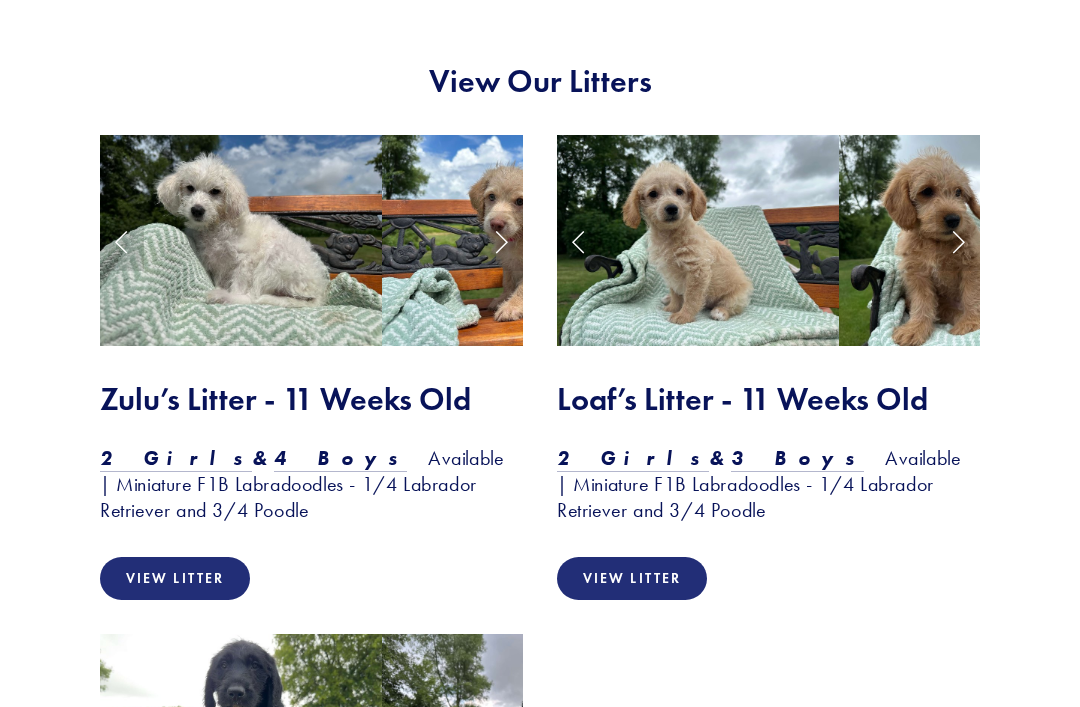 click on "3 Boys" at bounding box center [798, 459] 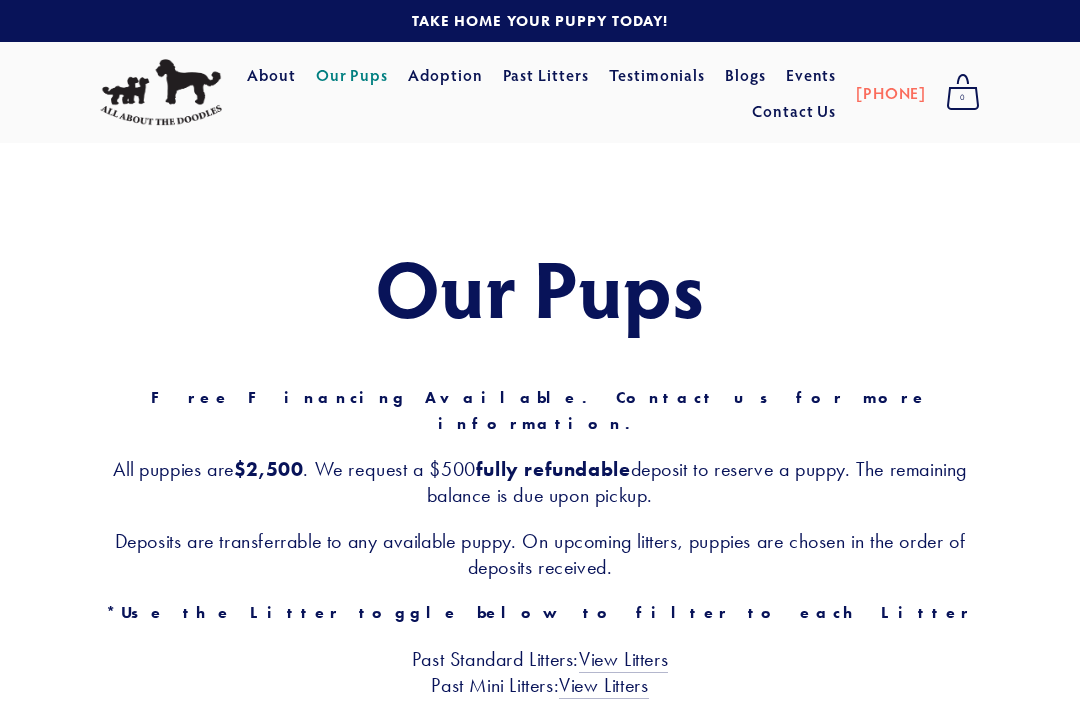 scroll, scrollTop: 0, scrollLeft: 0, axis: both 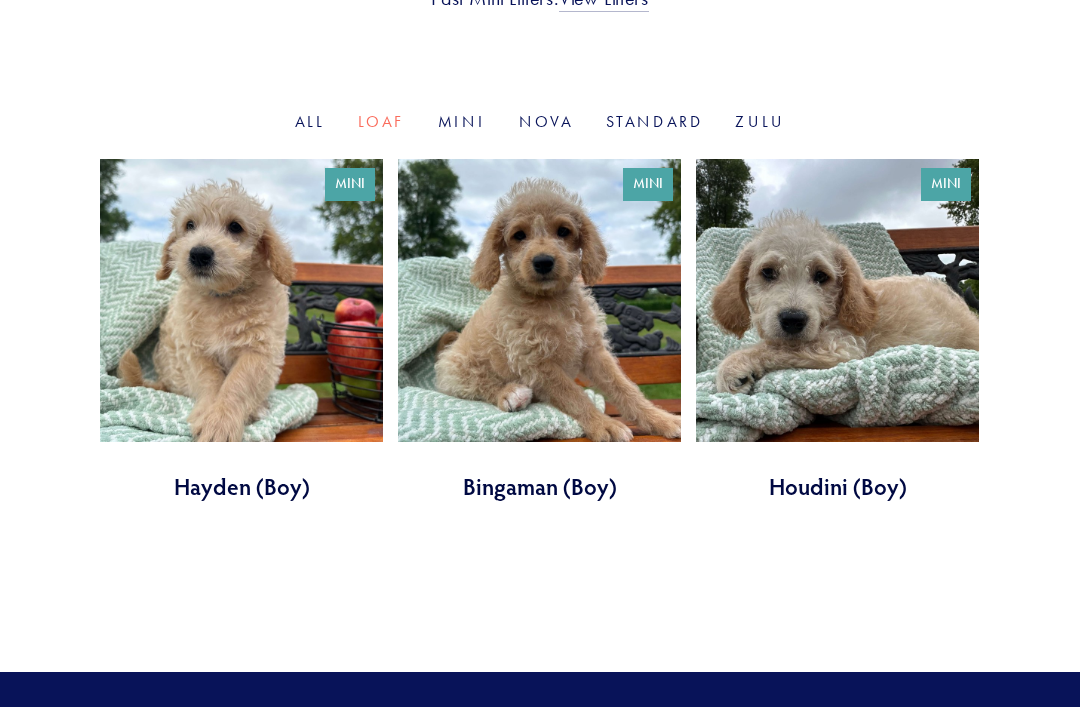 click on "Mini" at bounding box center (462, 121) 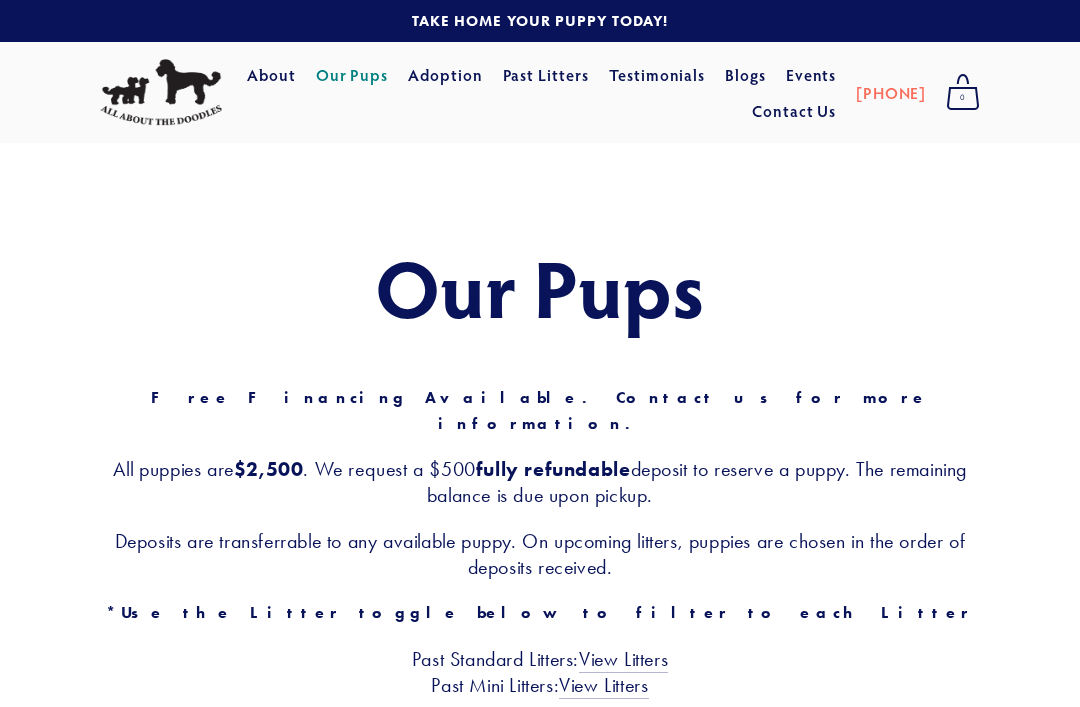 scroll, scrollTop: 0, scrollLeft: 0, axis: both 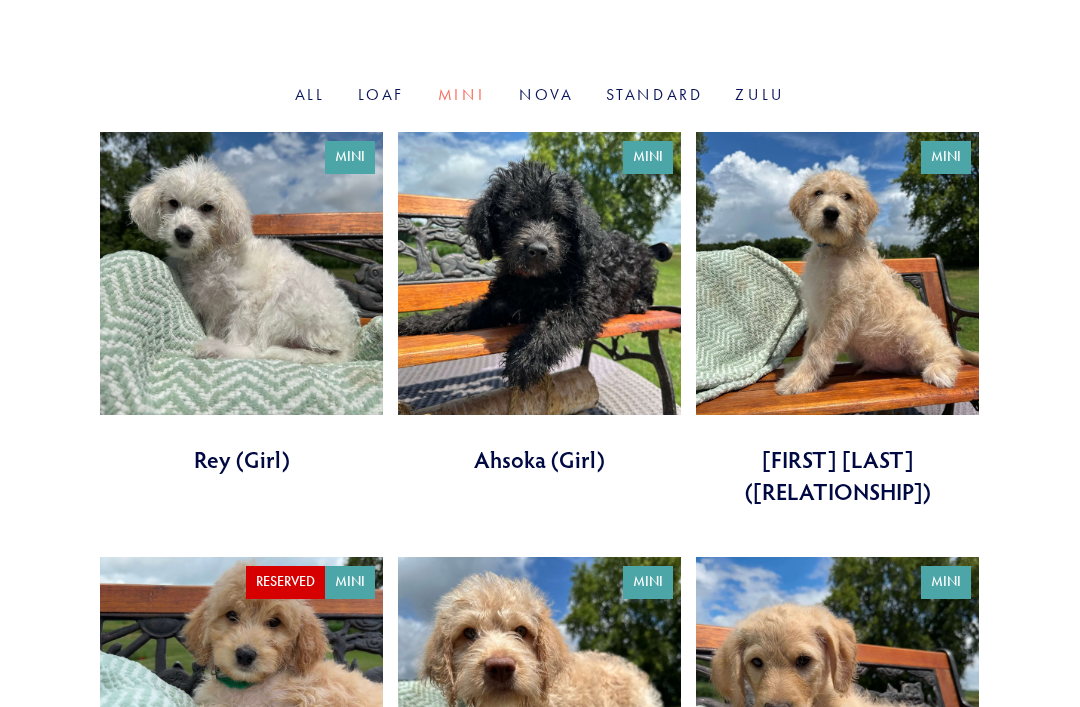 click on "Loaf" at bounding box center (382, 94) 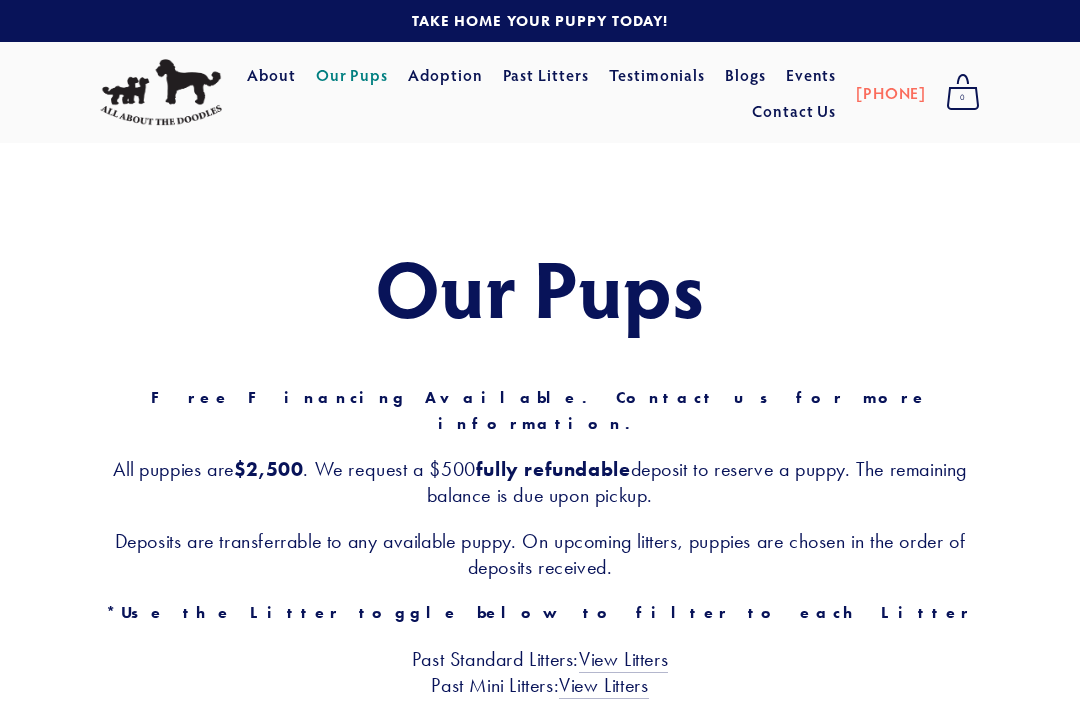 scroll, scrollTop: 0, scrollLeft: 0, axis: both 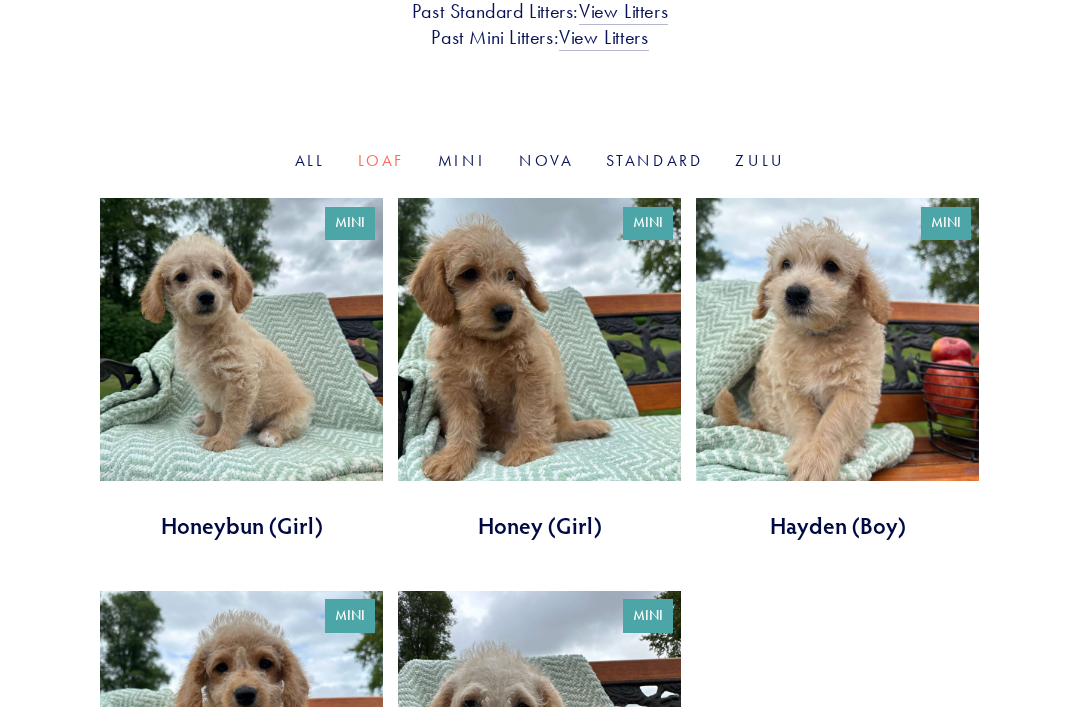 click on "Standard" at bounding box center [655, 160] 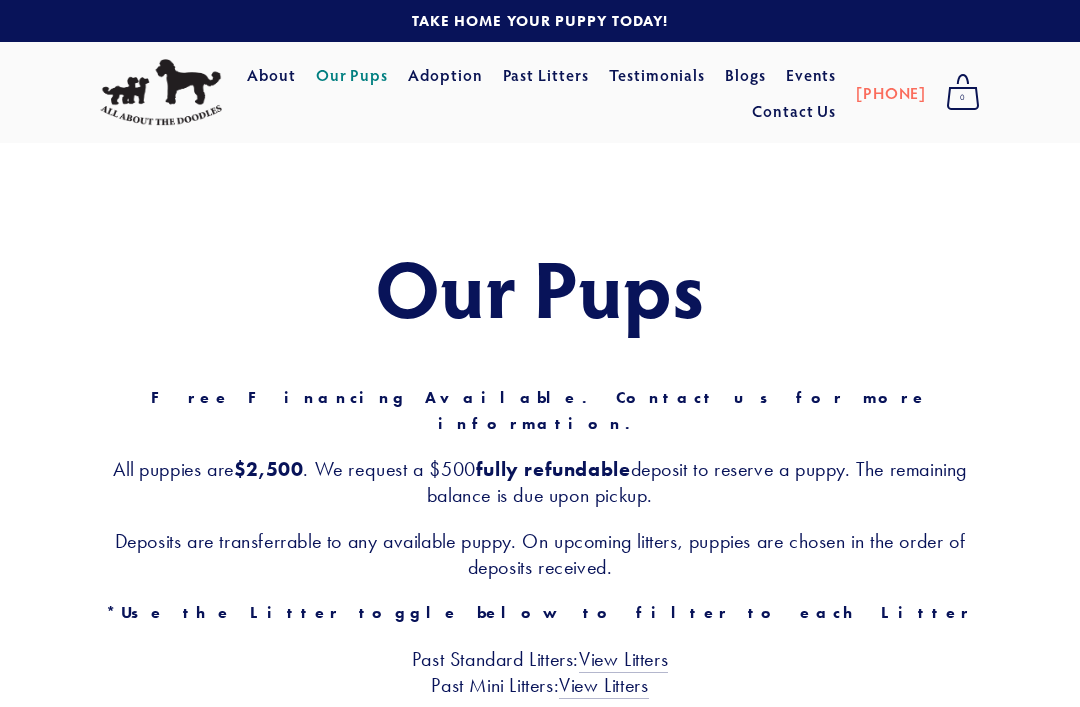 scroll, scrollTop: 0, scrollLeft: 0, axis: both 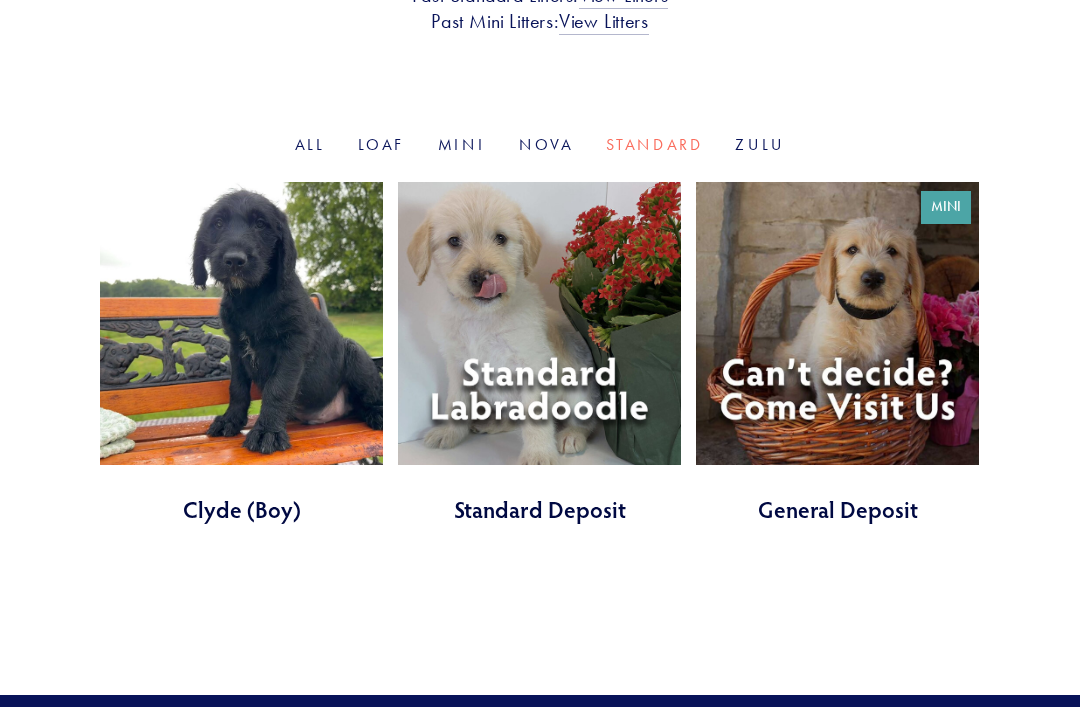 click on "All" at bounding box center [310, 144] 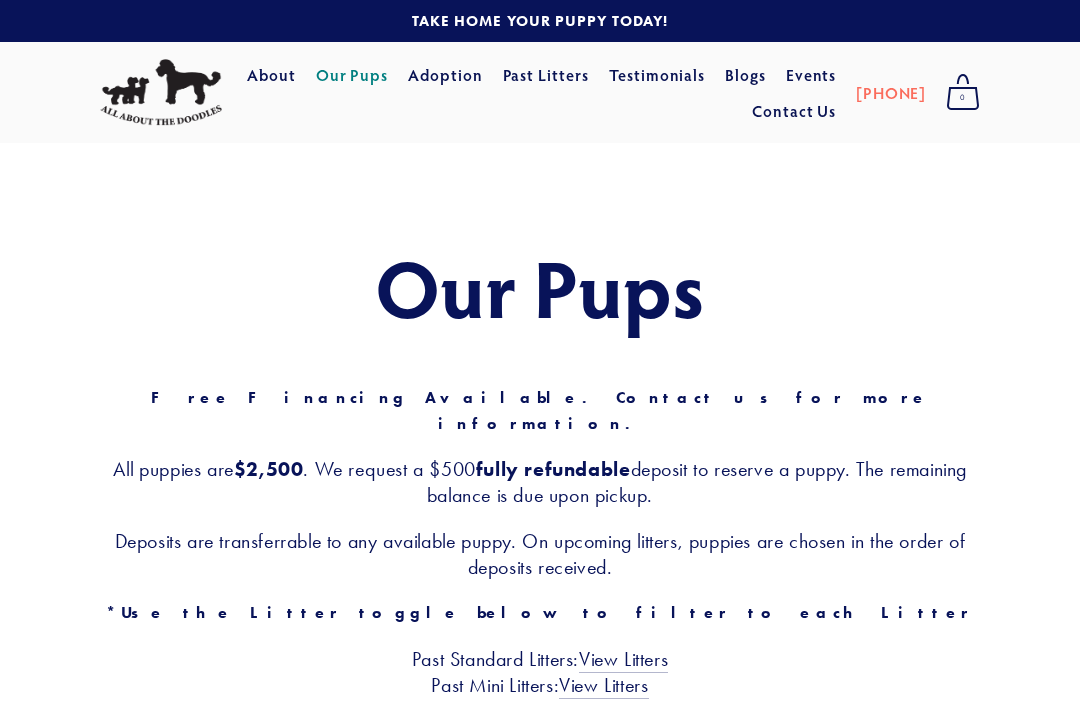 scroll, scrollTop: 0, scrollLeft: 0, axis: both 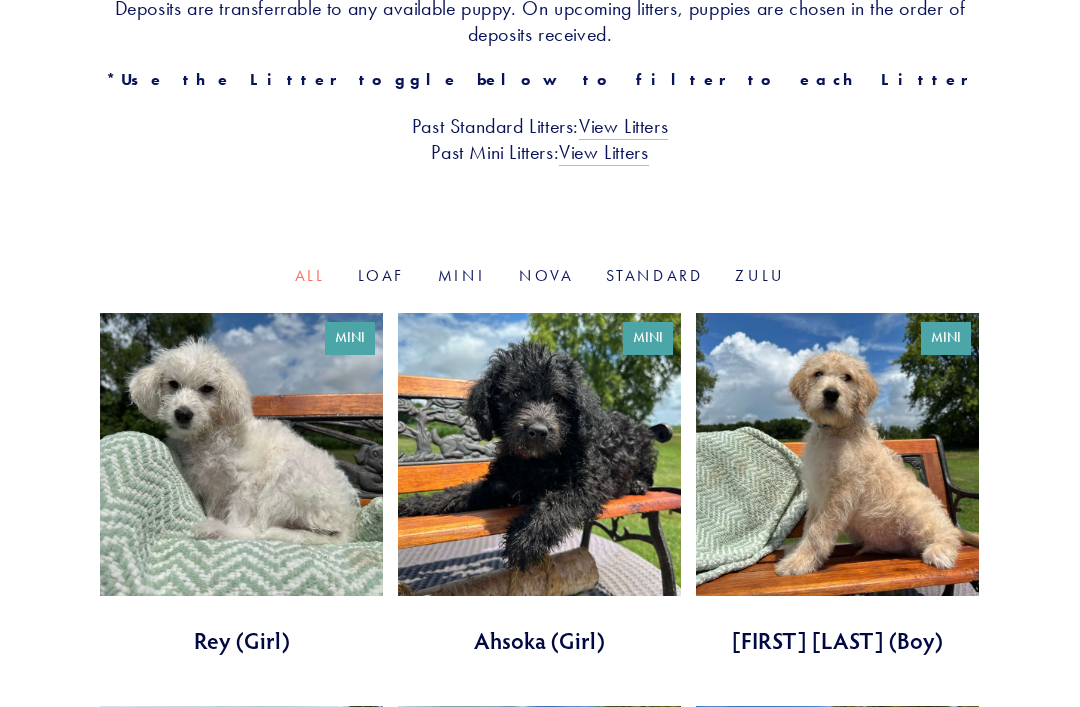 click on "Loaf" at bounding box center [382, 275] 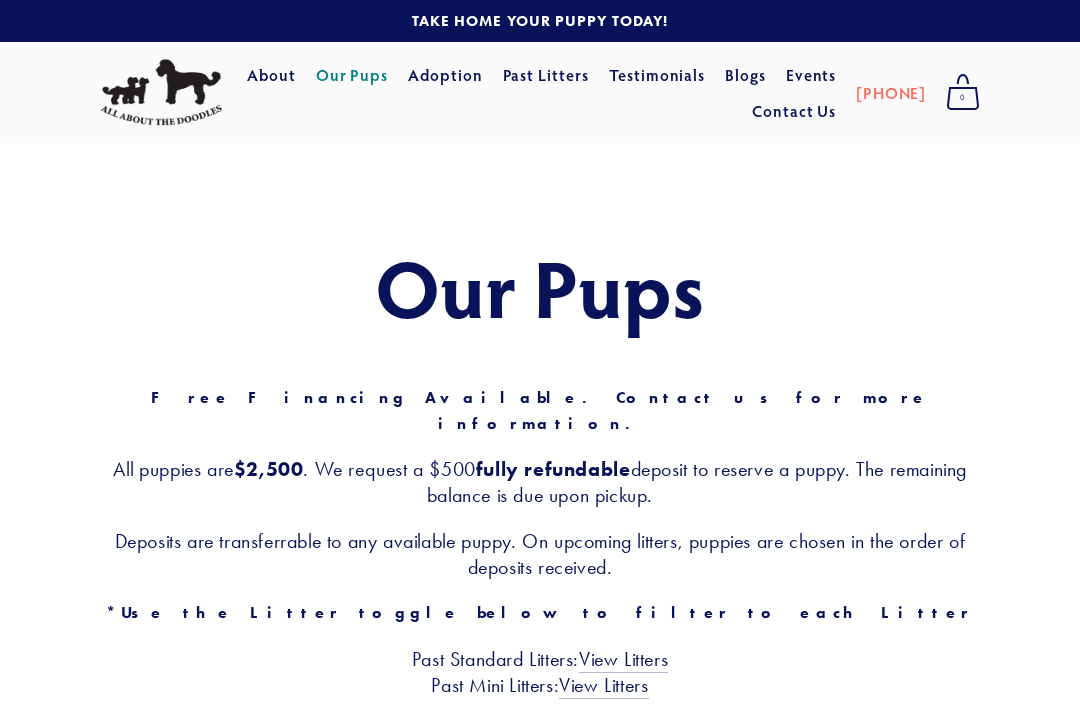 scroll, scrollTop: 0, scrollLeft: 0, axis: both 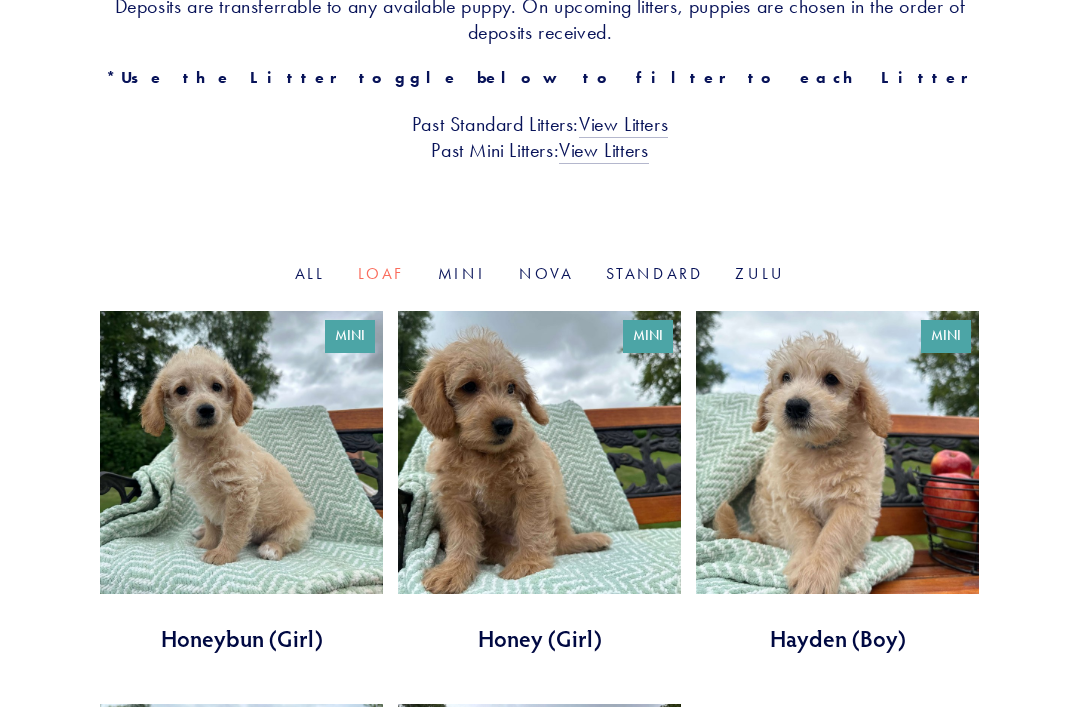click at bounding box center [837, 483] 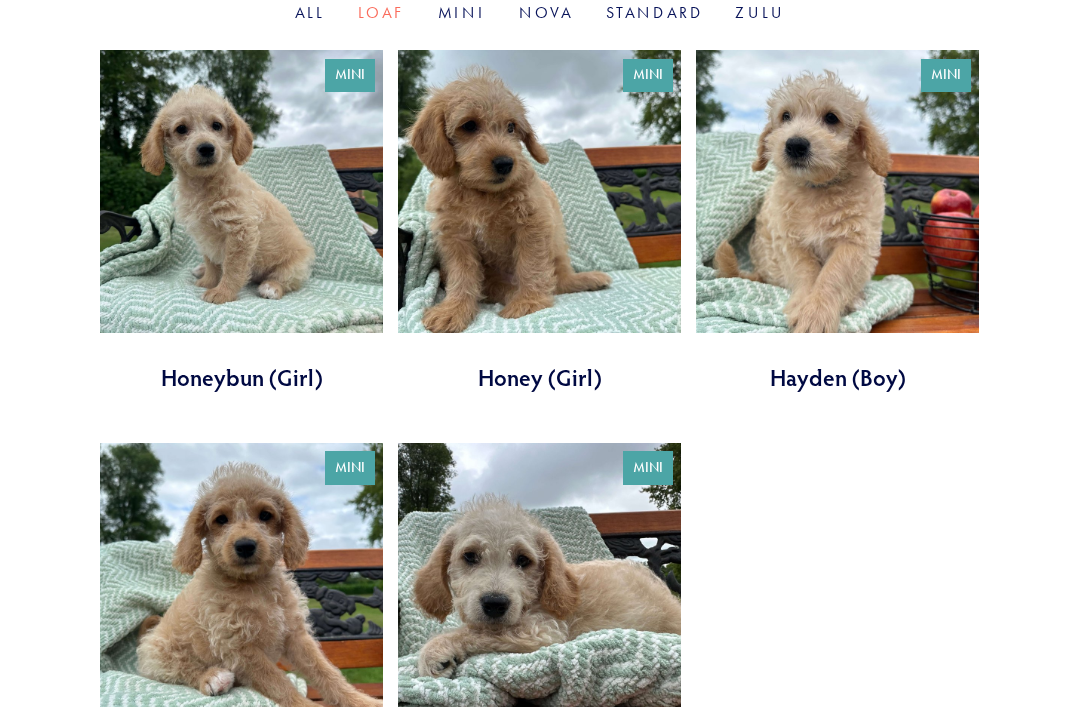 scroll, scrollTop: 778, scrollLeft: 0, axis: vertical 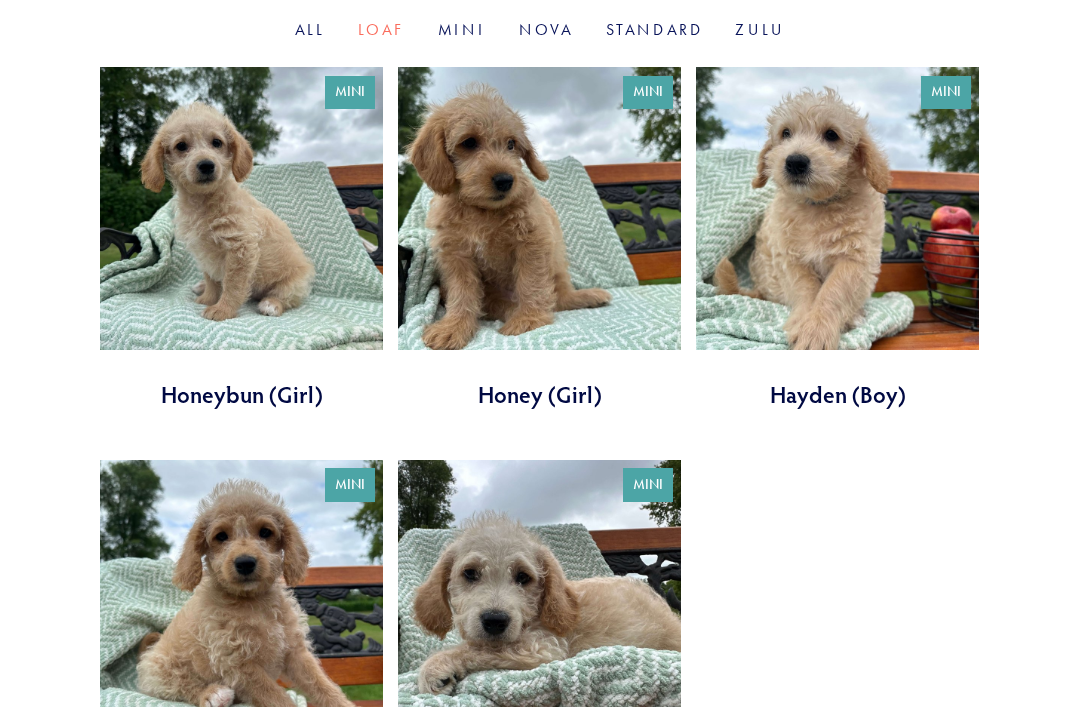 click at bounding box center [539, 239] 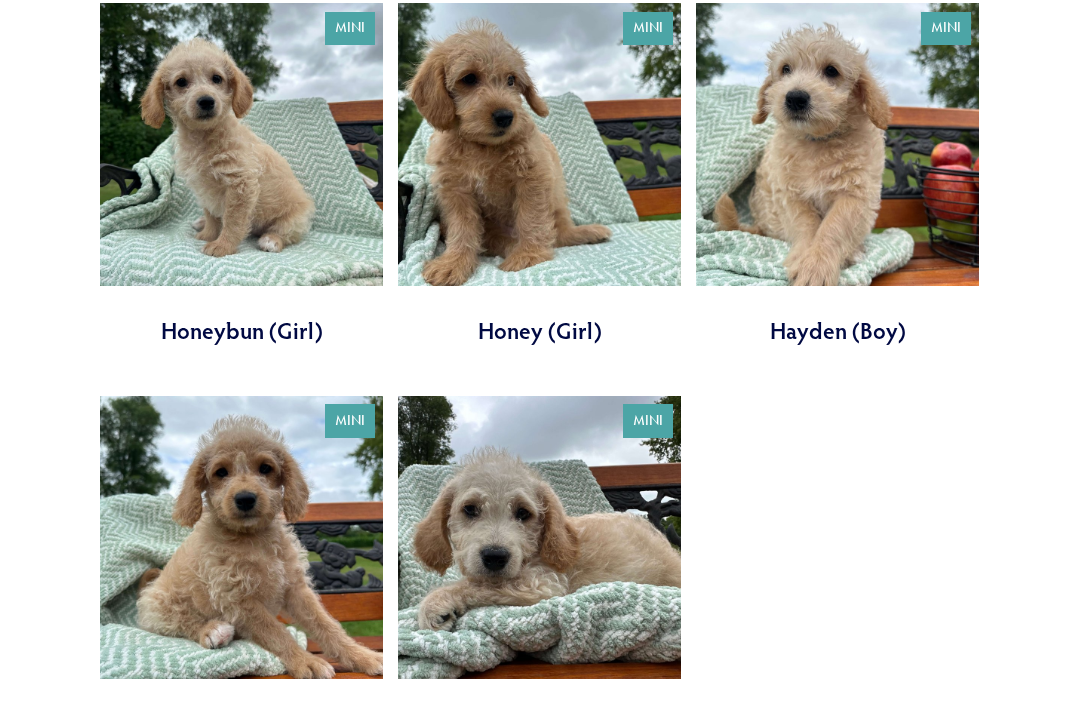 click at bounding box center (241, 174) 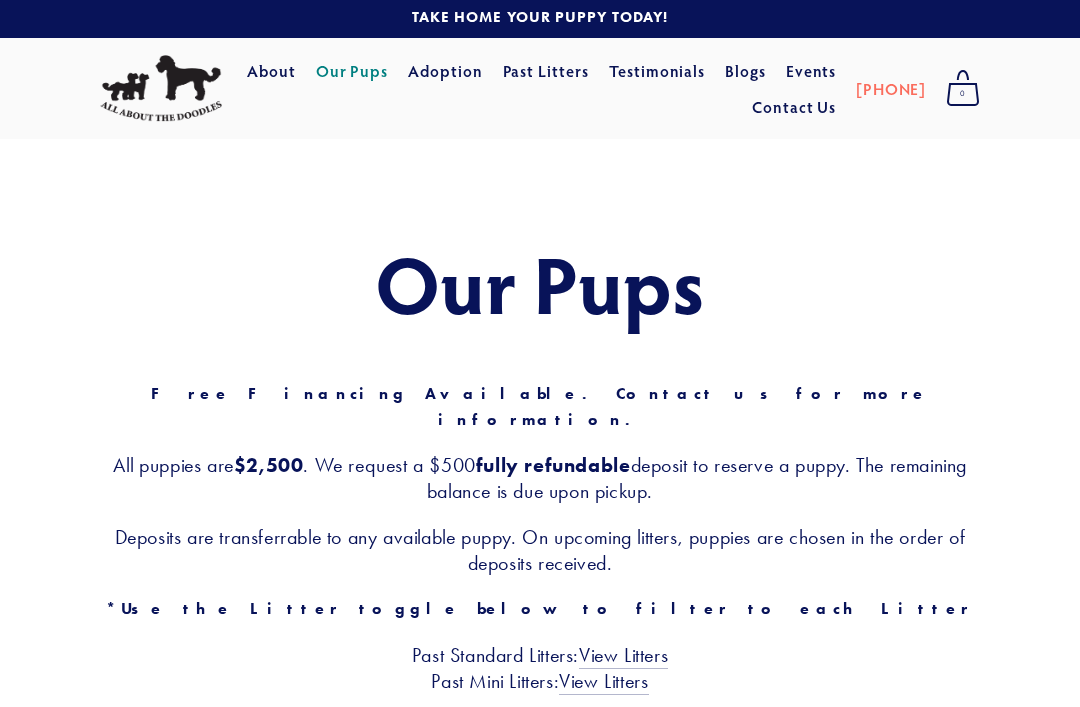 scroll, scrollTop: 0, scrollLeft: 0, axis: both 